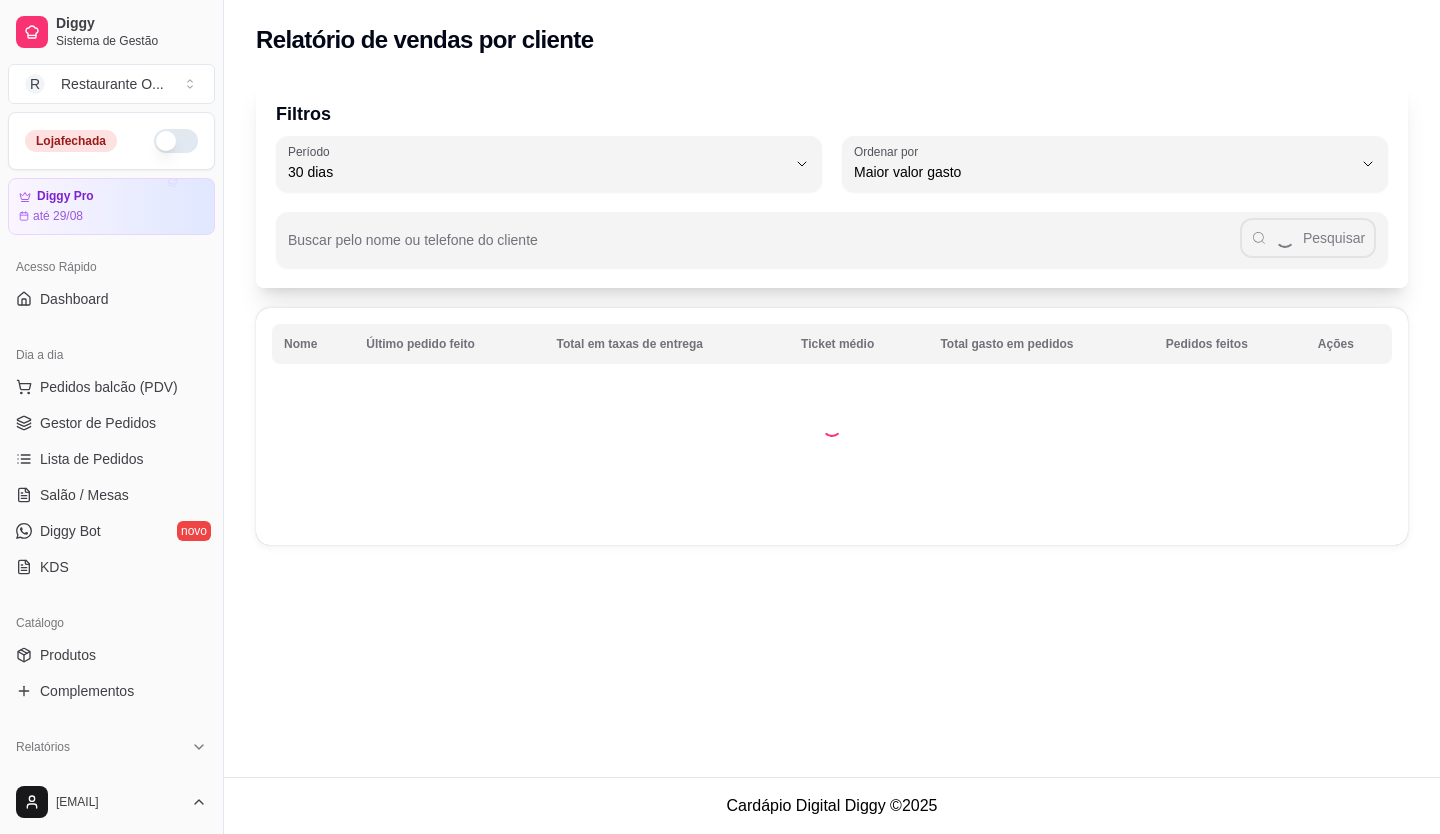 select on "30" 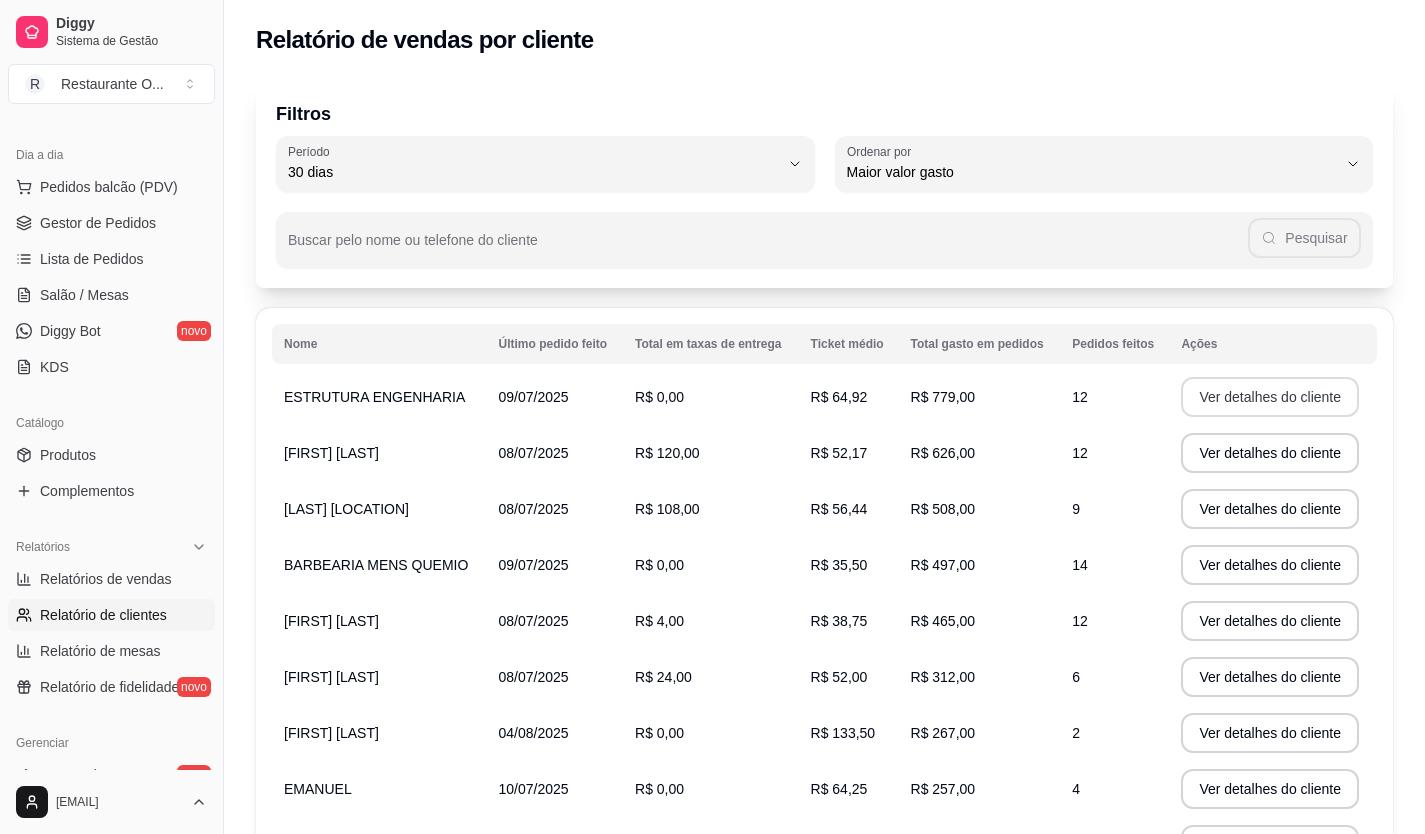 click on "Ver detalhes do cliente" at bounding box center (1270, 397) 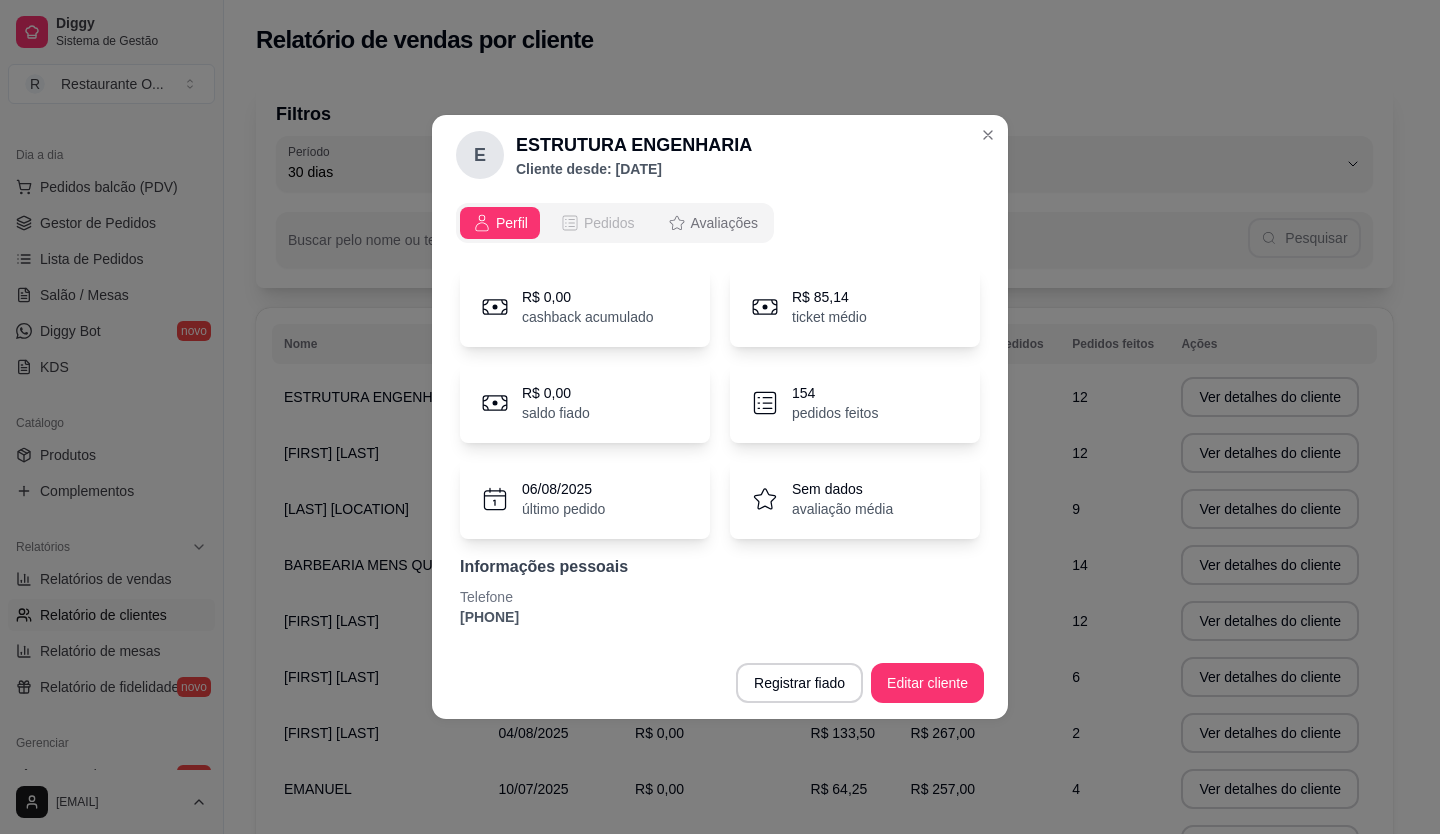 click on "Pedidos" at bounding box center [609, 223] 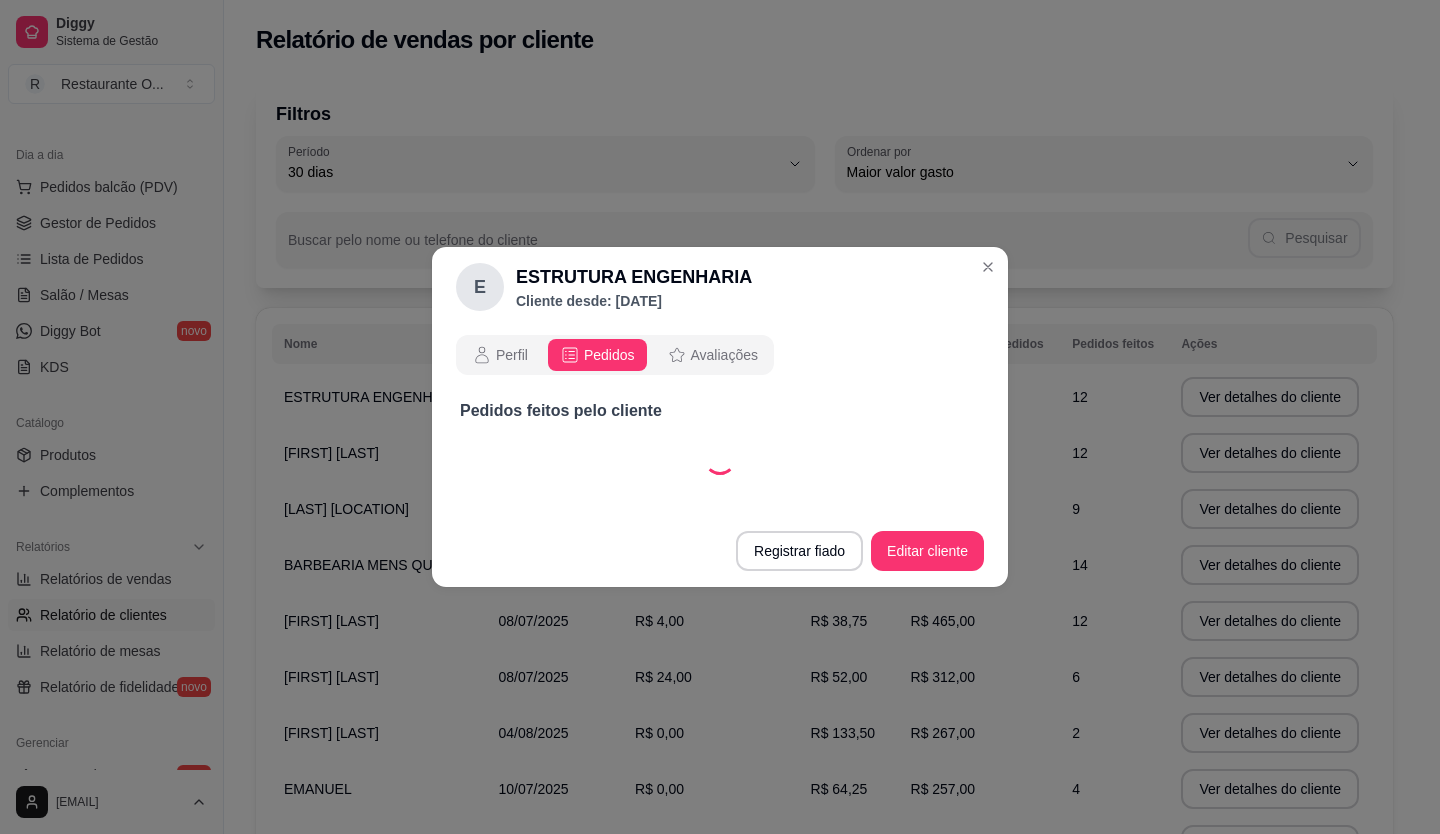 select on "30" 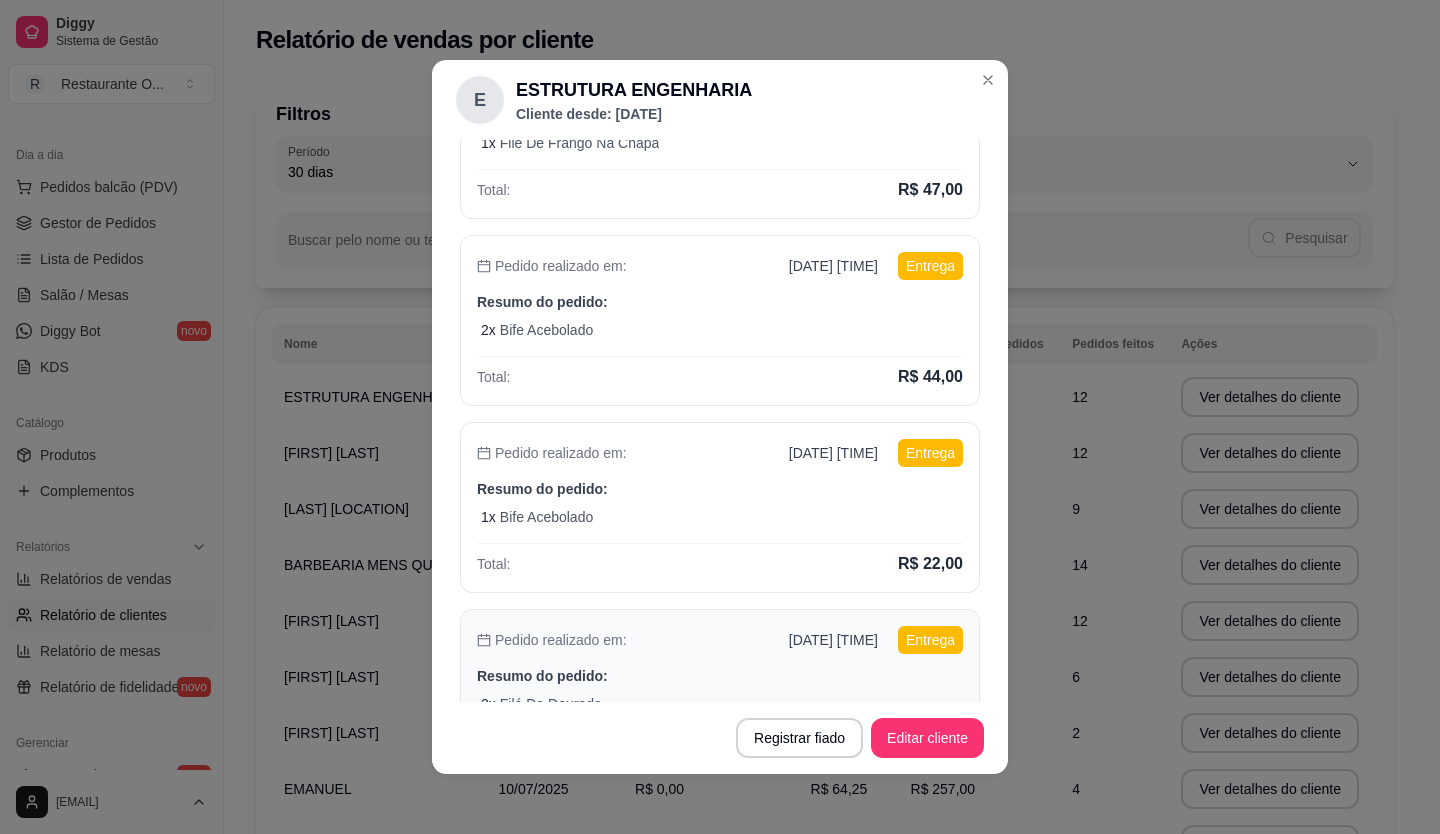 scroll, scrollTop: 400, scrollLeft: 0, axis: vertical 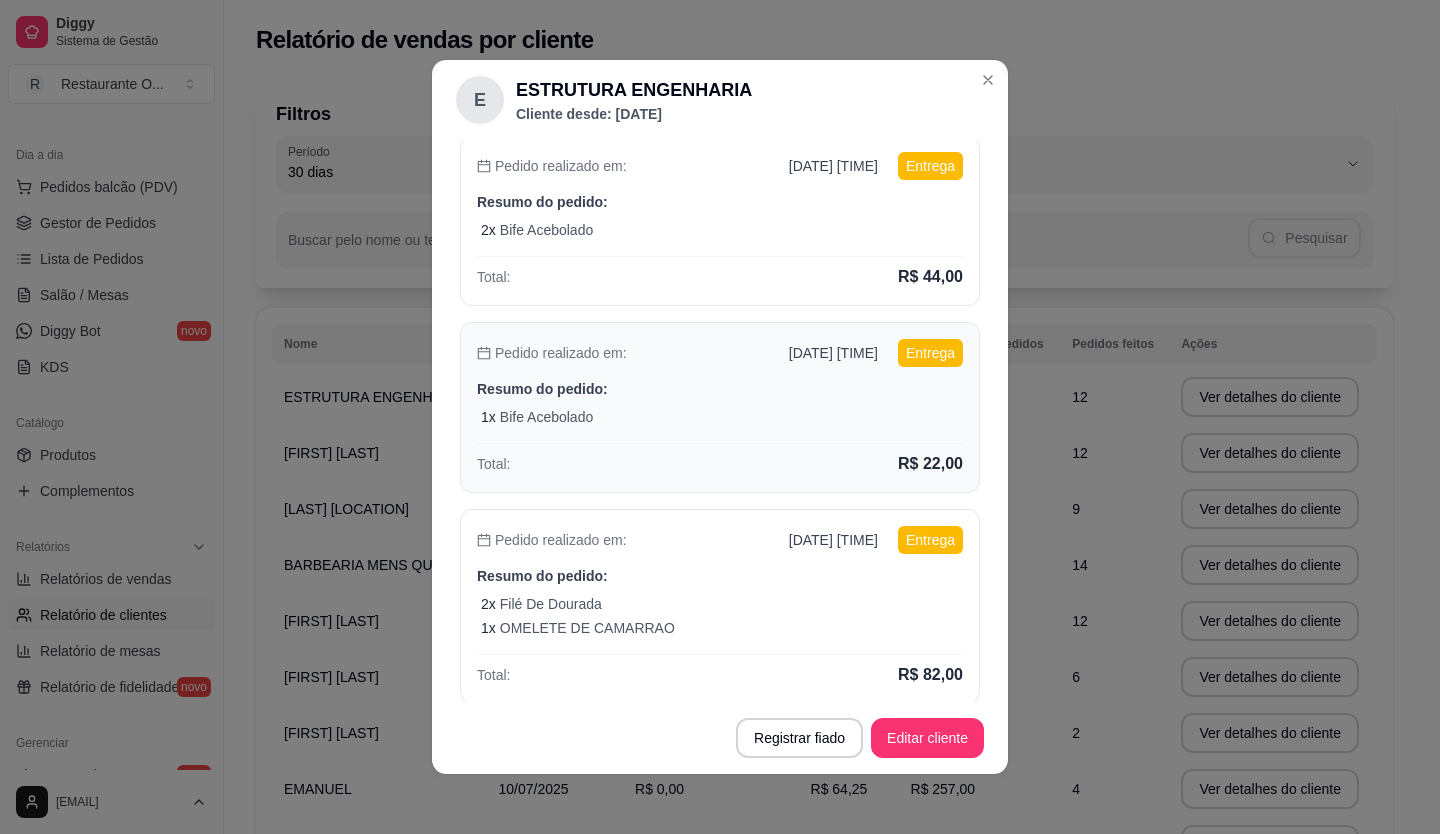 type 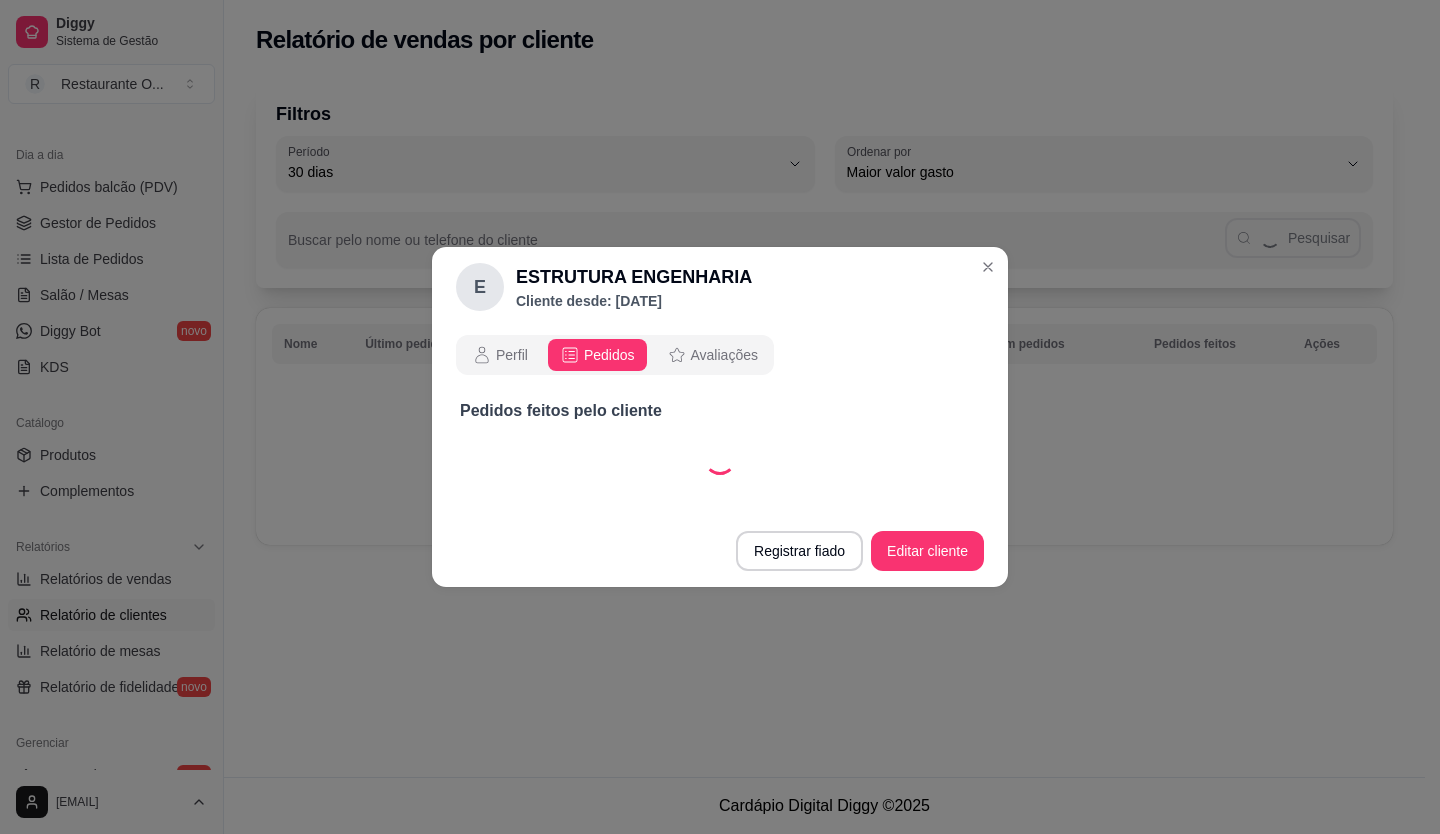 scroll, scrollTop: 0, scrollLeft: 0, axis: both 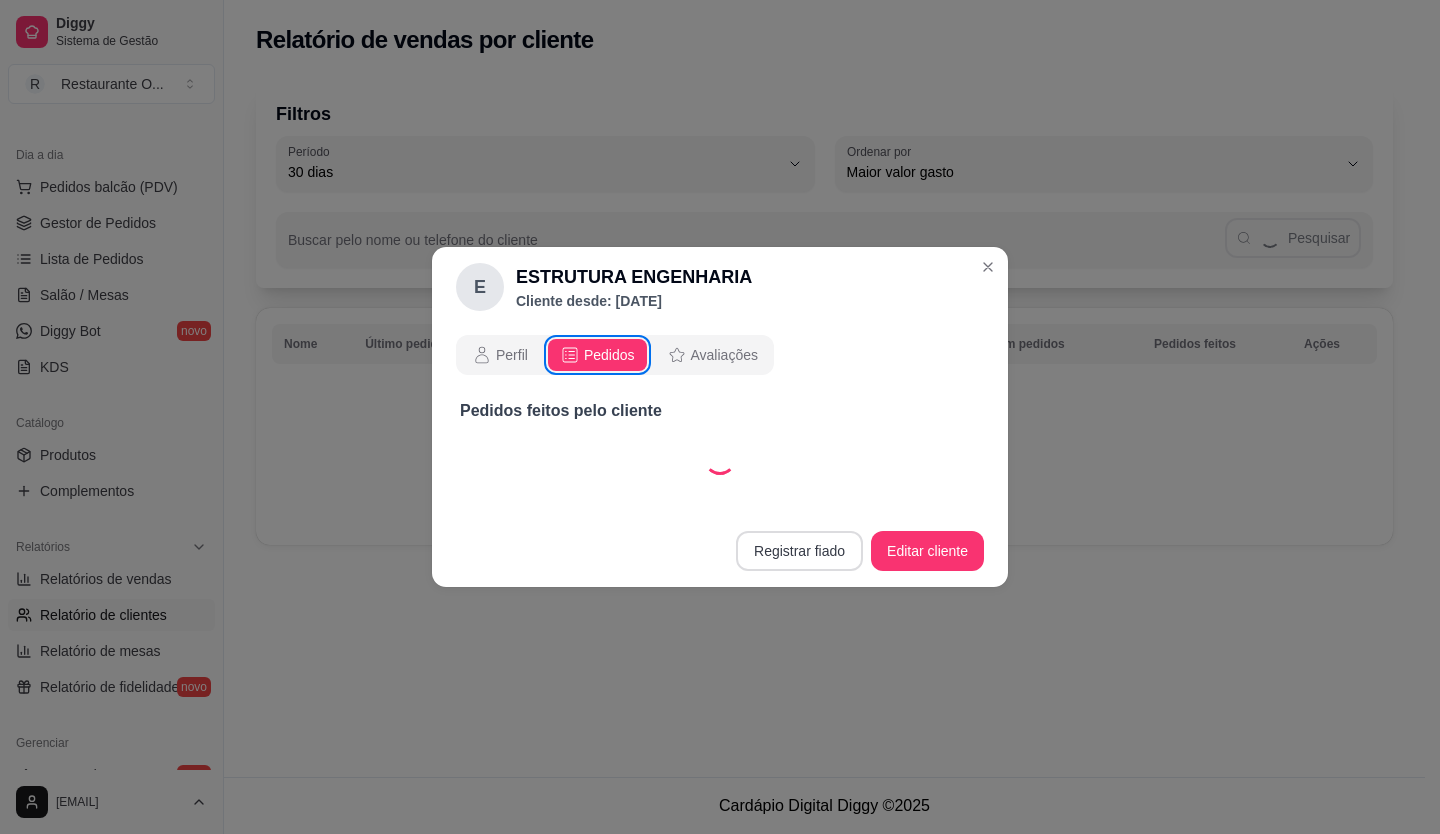 select on "30" 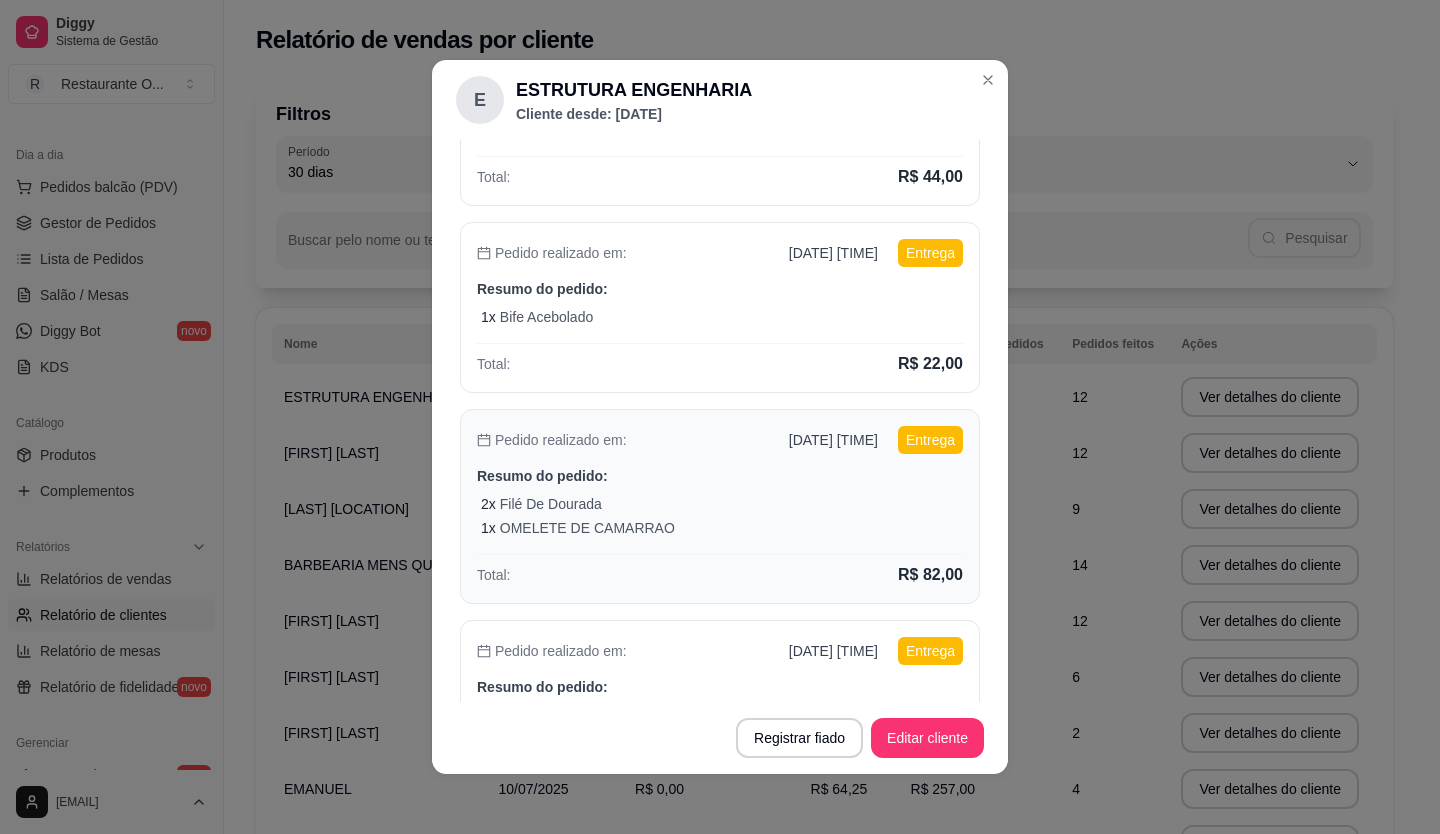 scroll, scrollTop: 0, scrollLeft: 0, axis: both 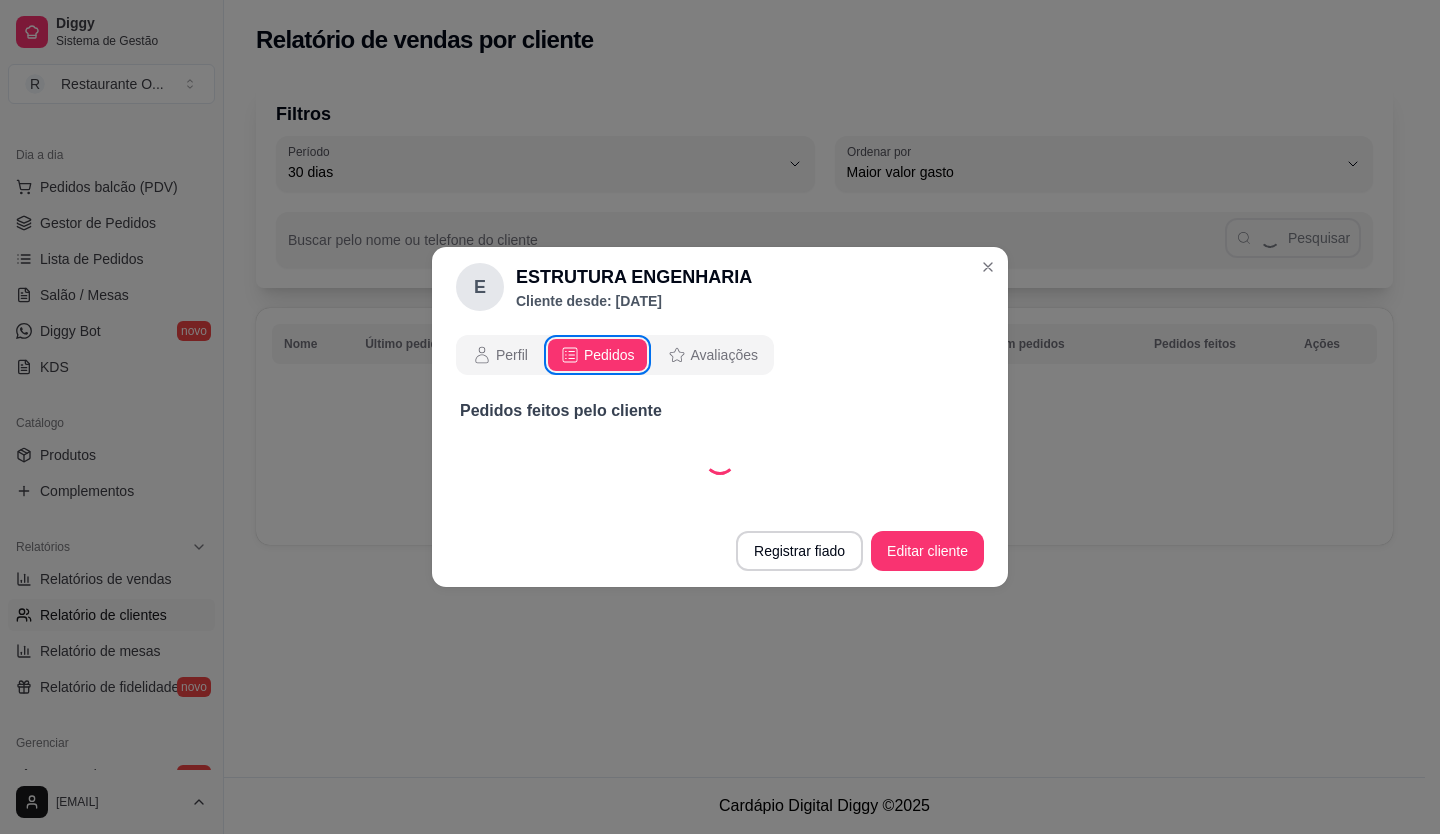 select on "30" 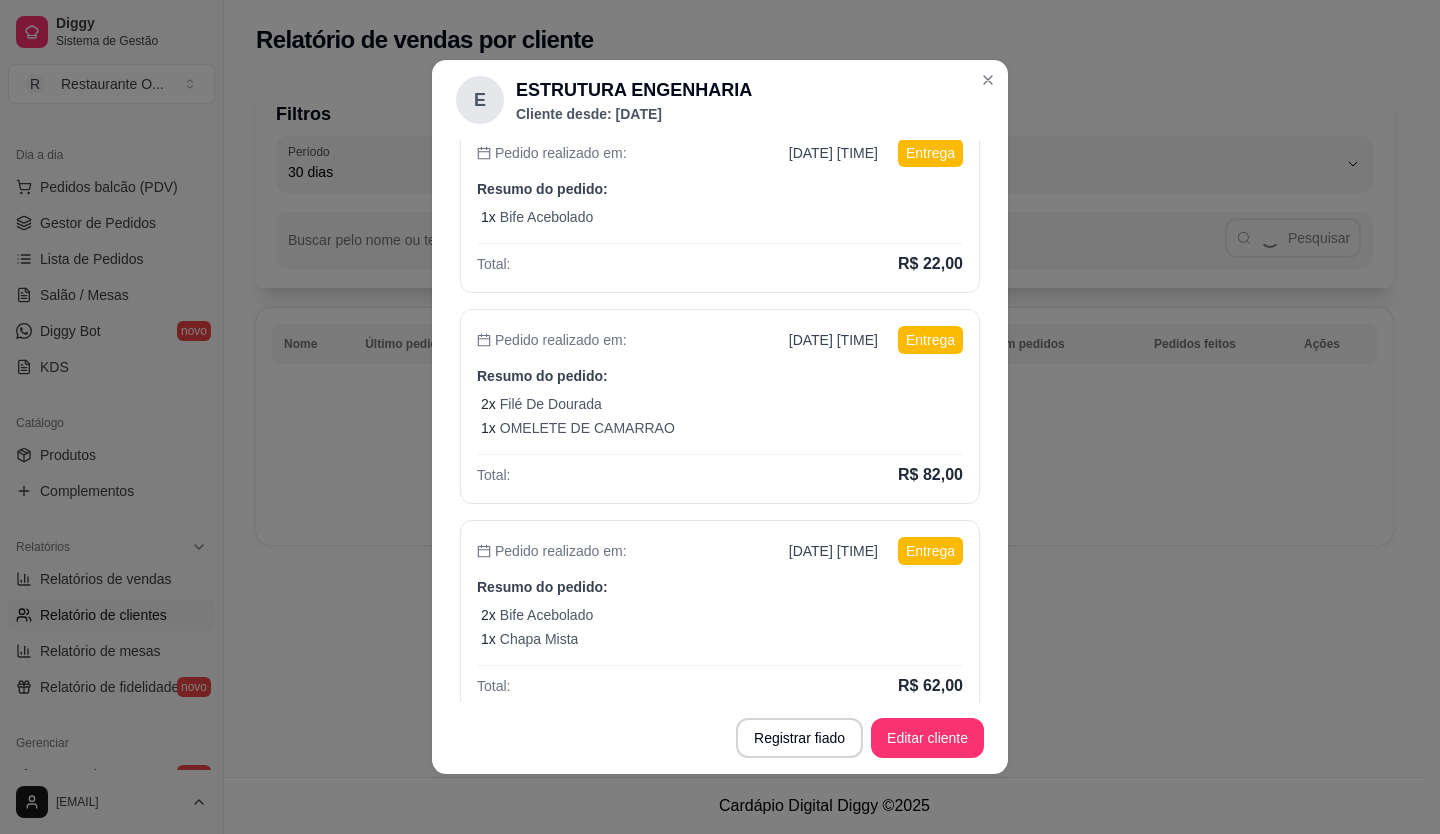 scroll, scrollTop: 681, scrollLeft: 0, axis: vertical 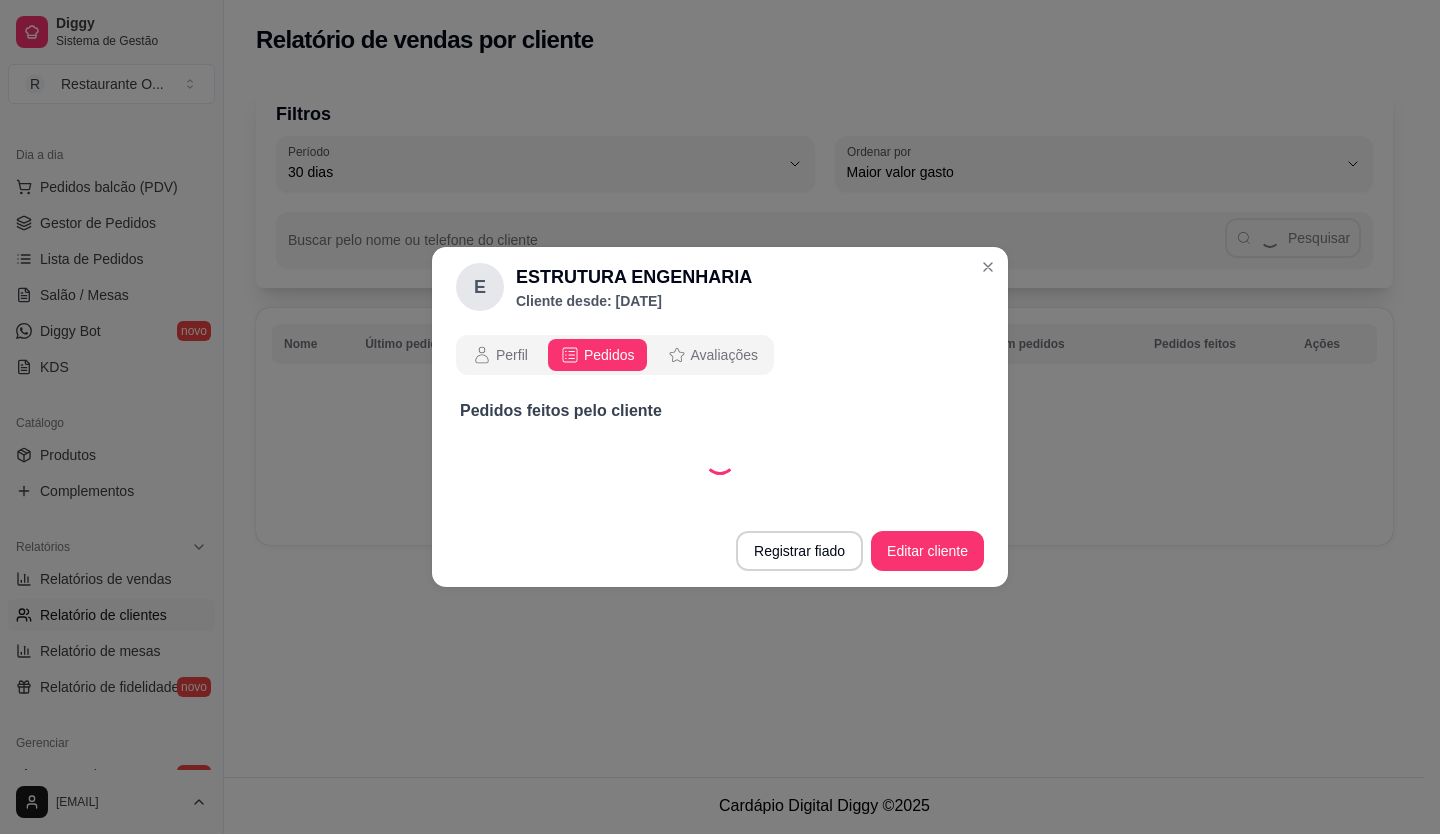 select on "30" 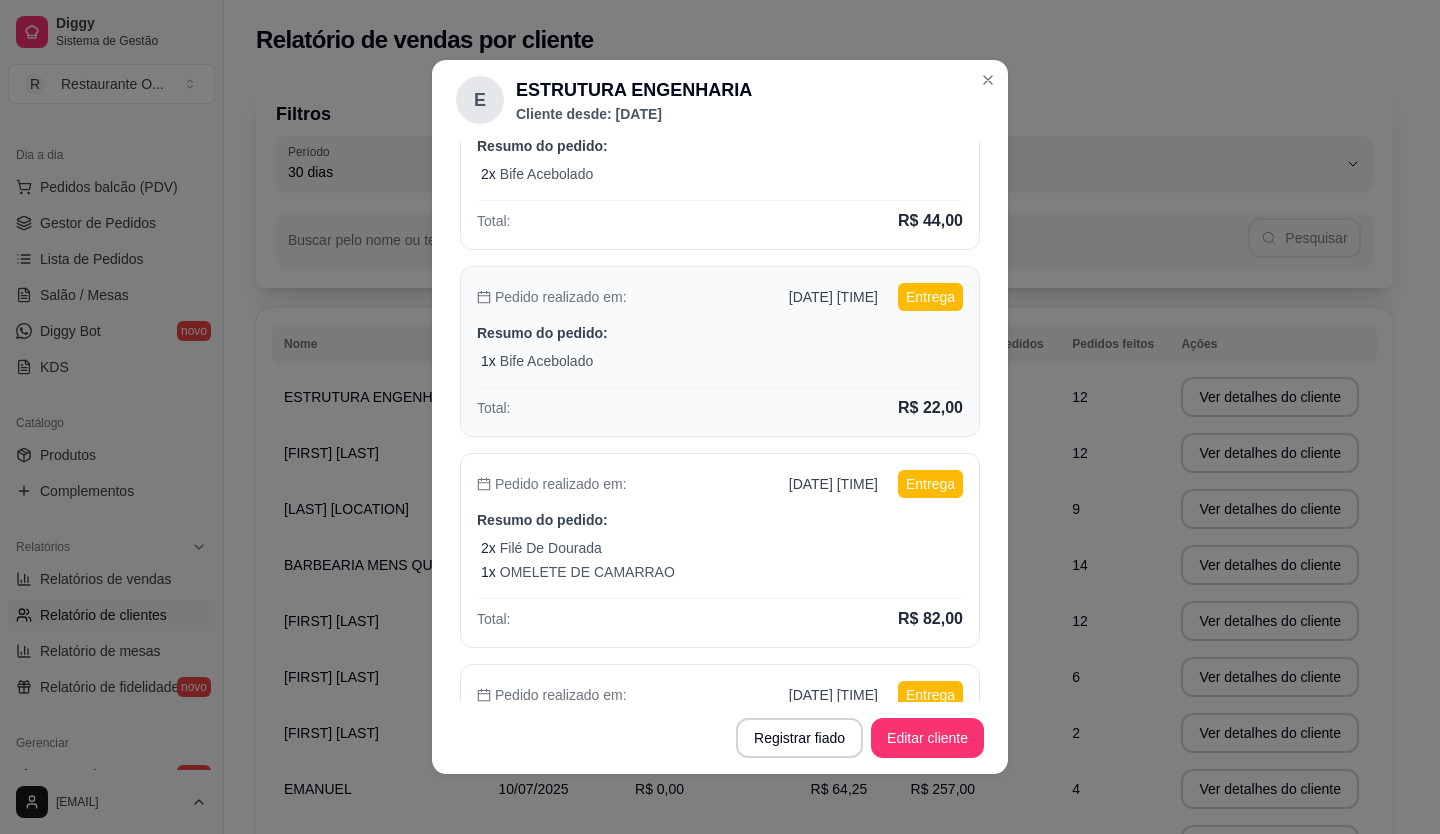 scroll, scrollTop: 681, scrollLeft: 0, axis: vertical 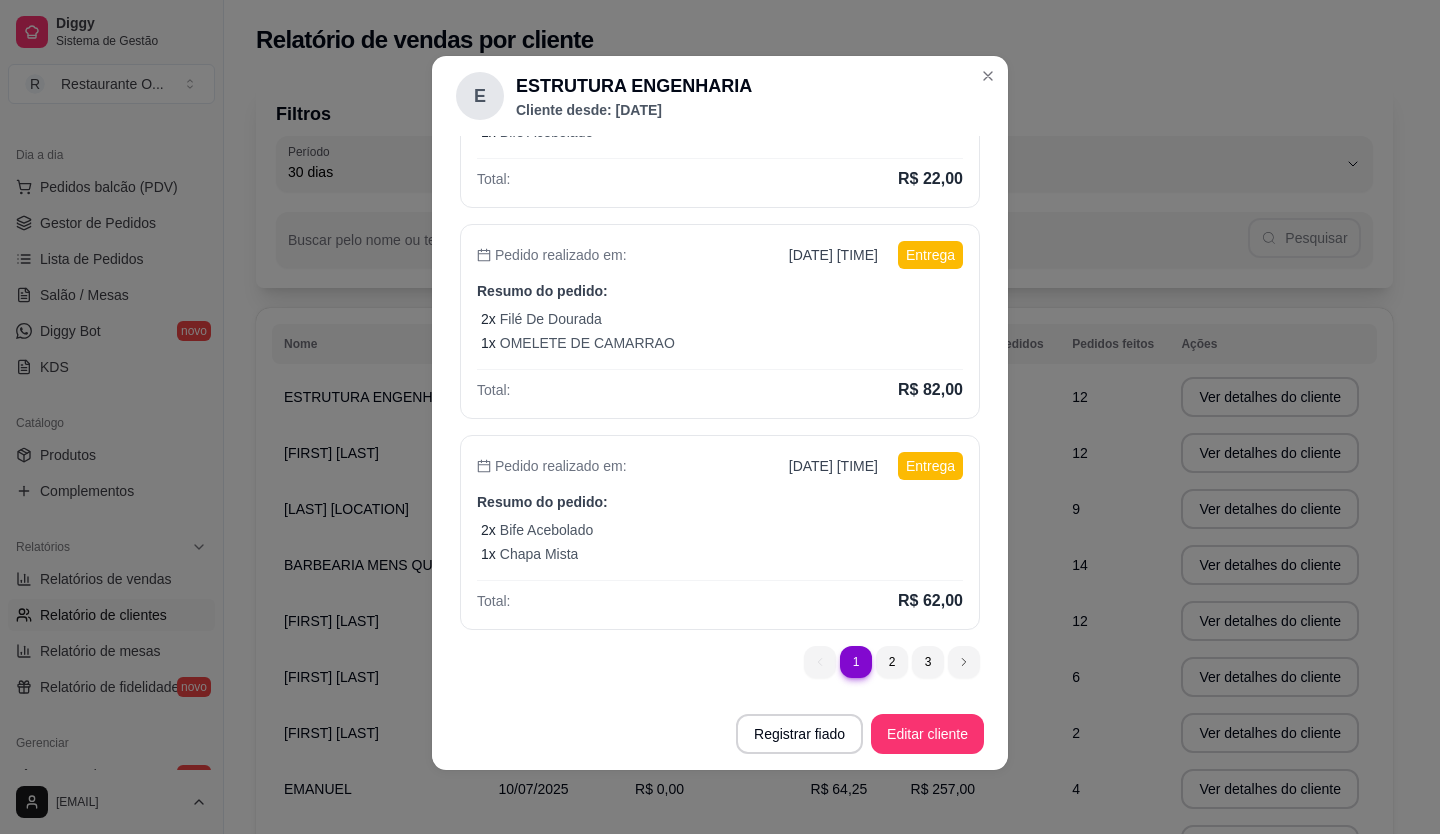click on "1 1 2 3" at bounding box center [892, 662] 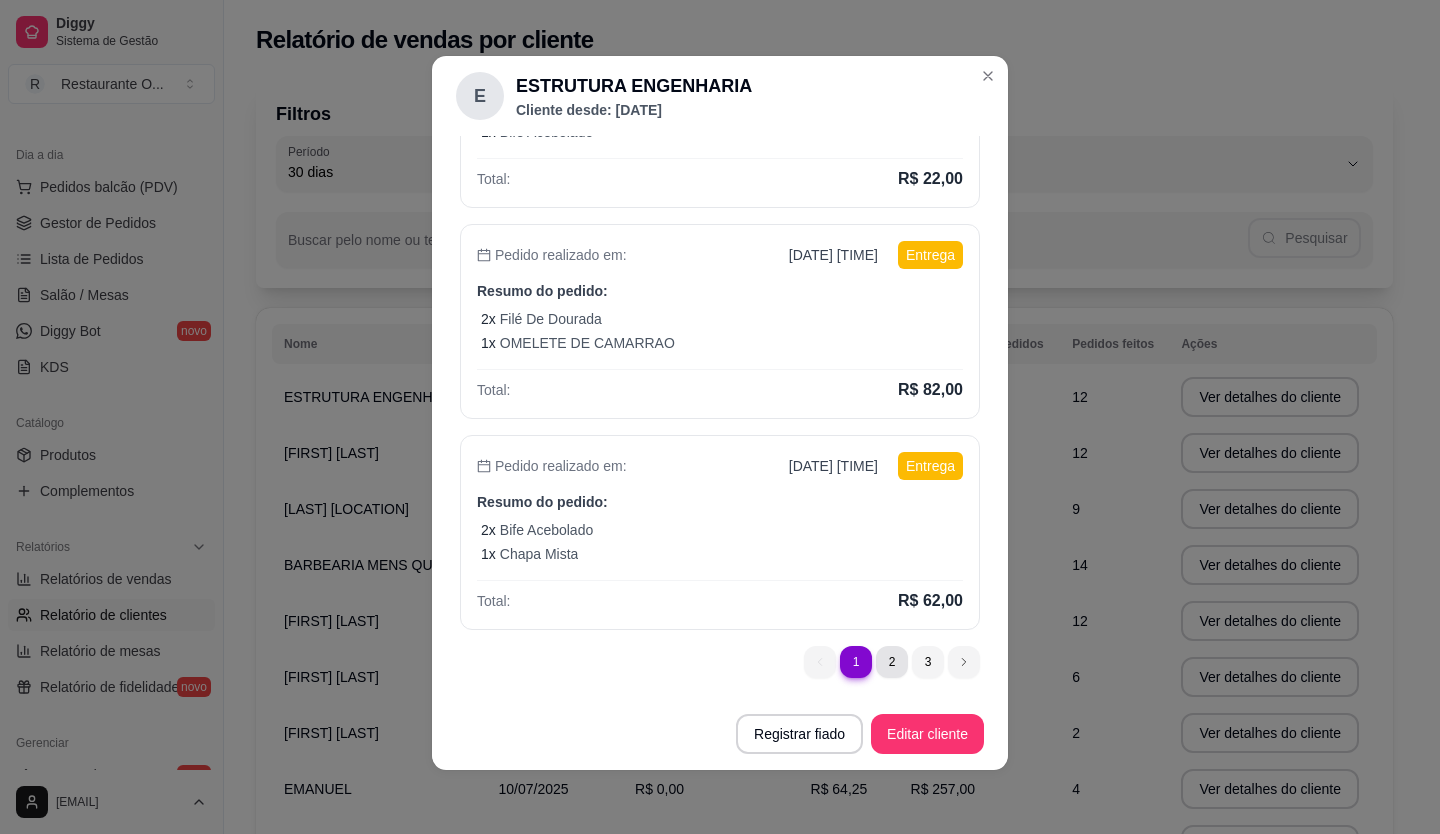 scroll, scrollTop: 0, scrollLeft: 0, axis: both 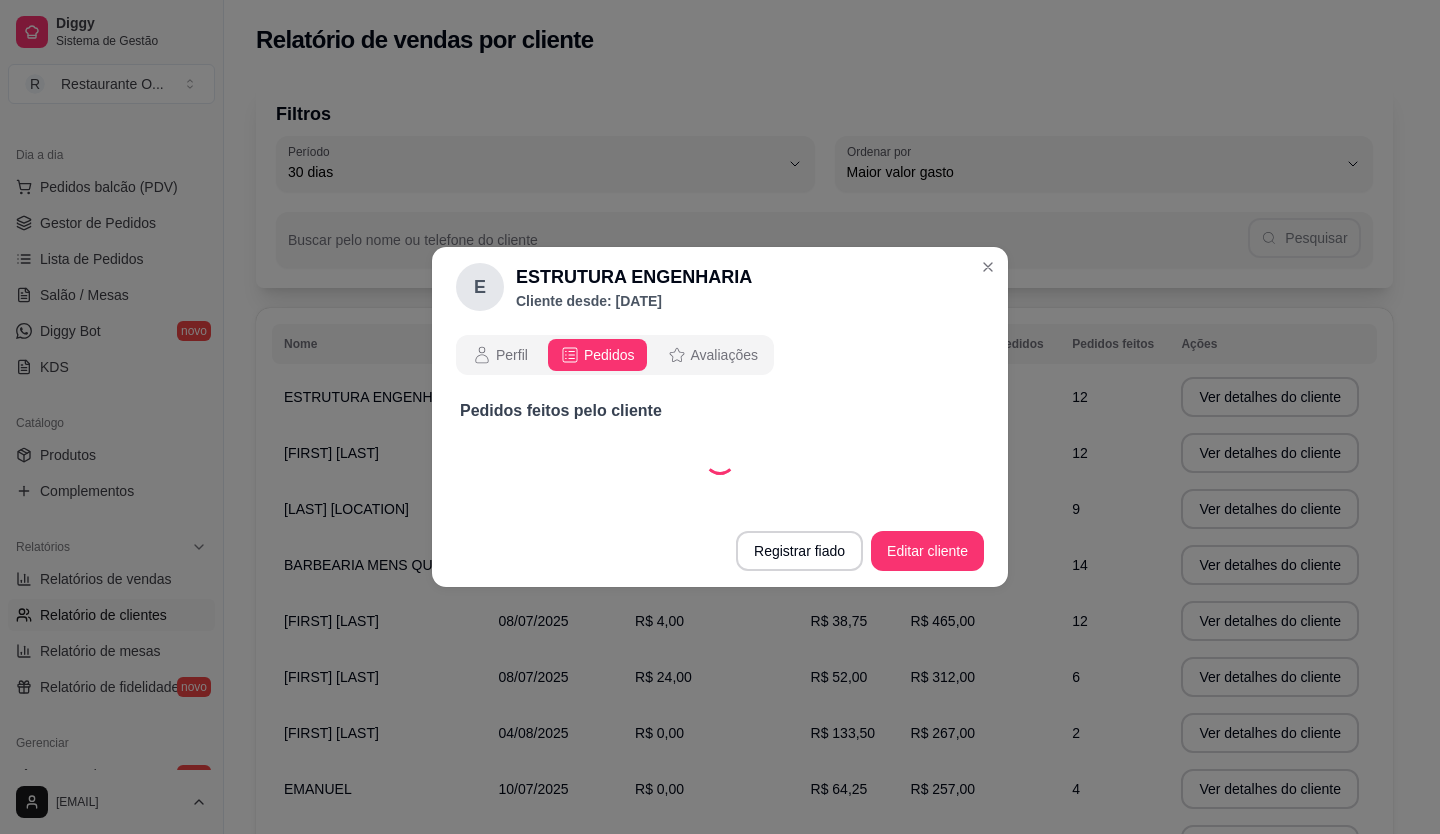 select on "30" 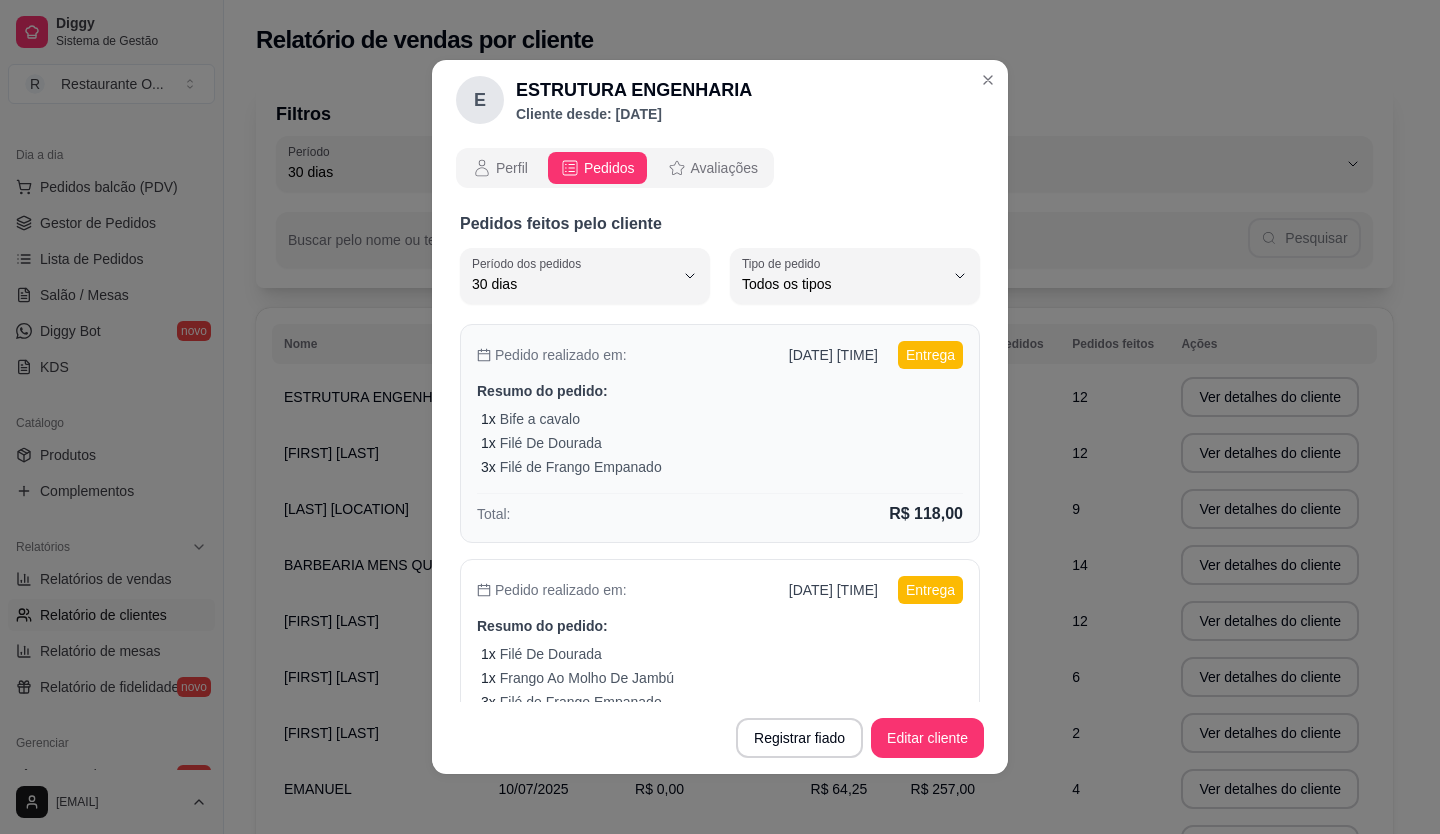 type 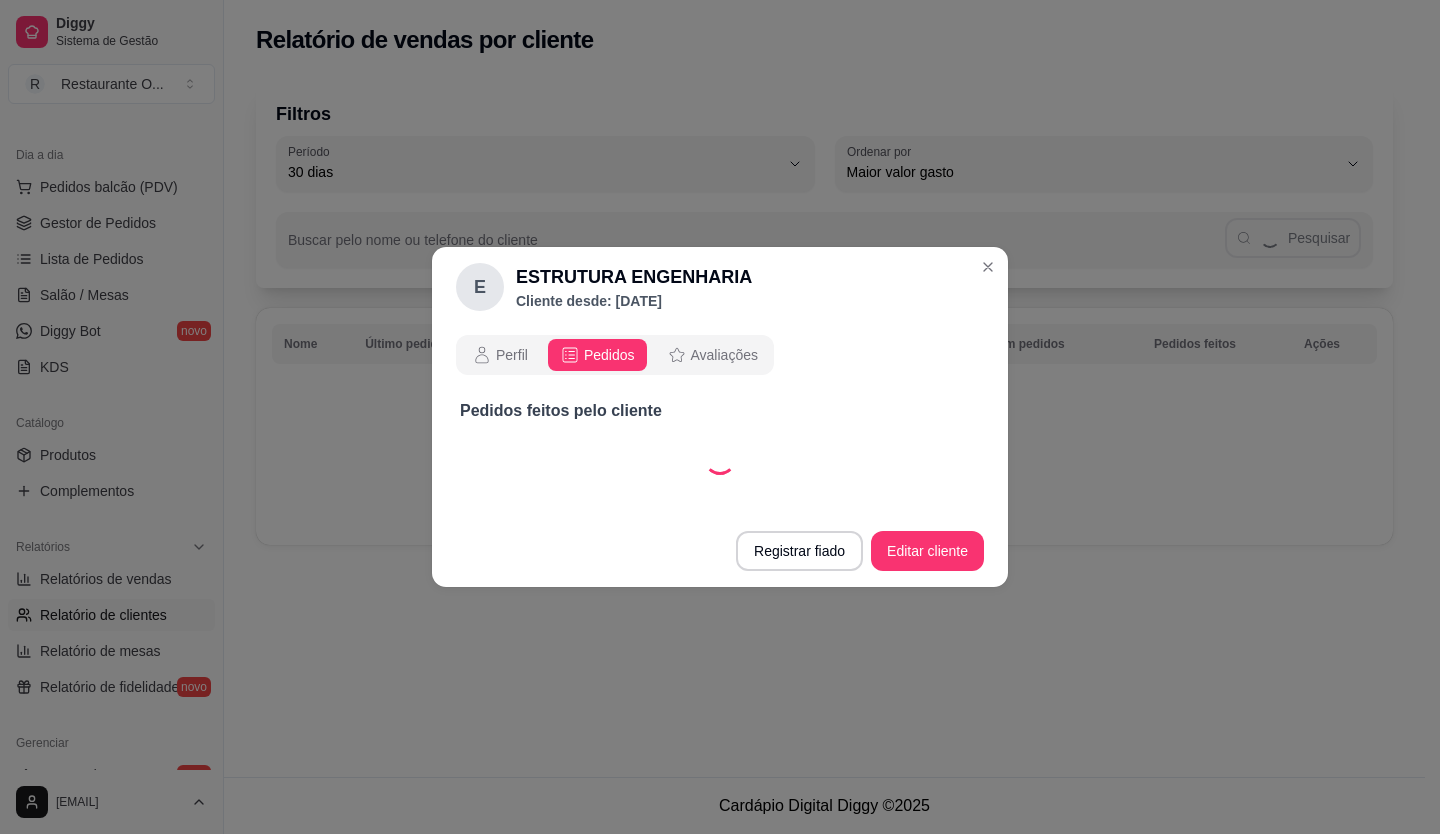 select on "30" 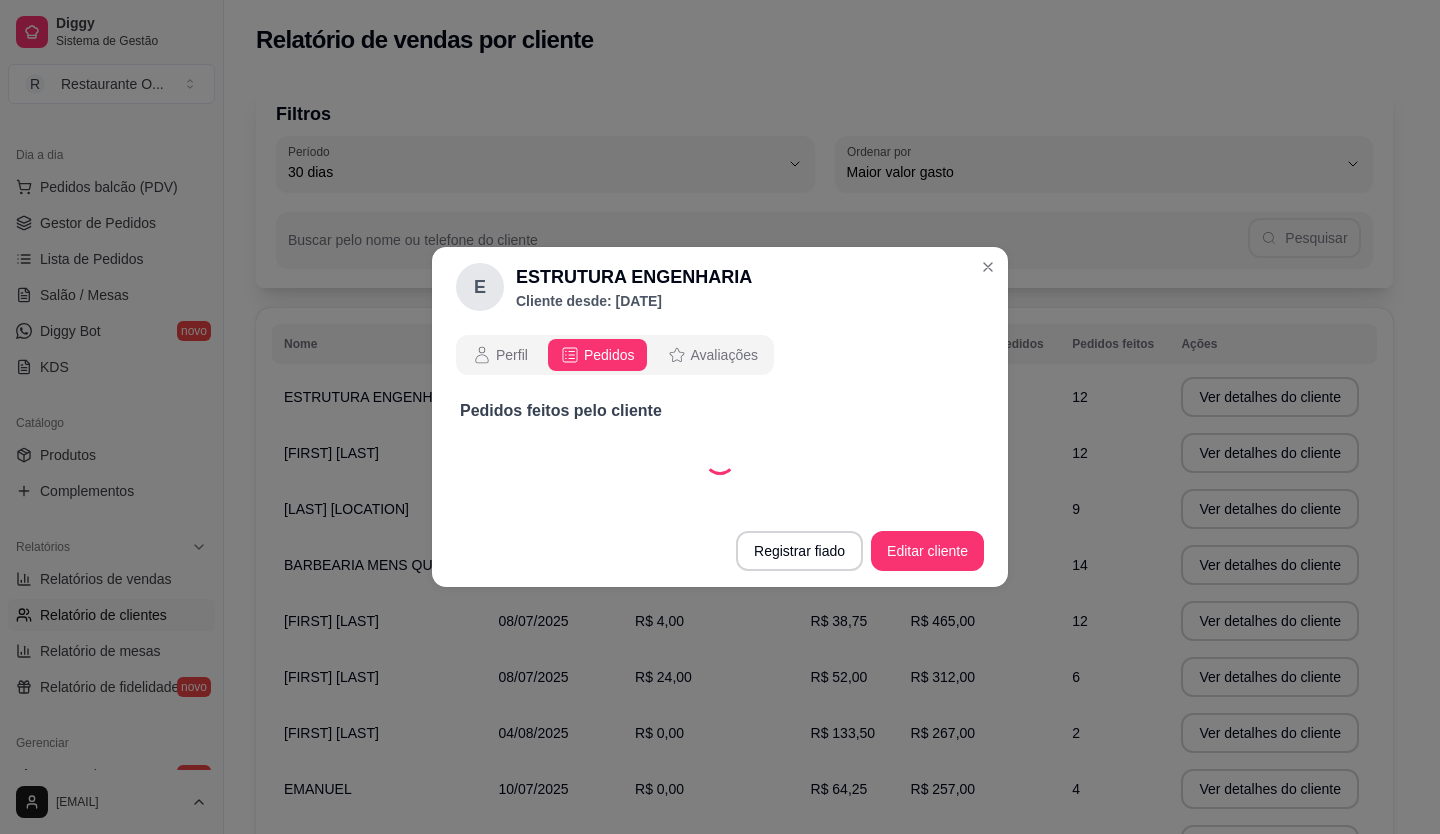 select on "30" 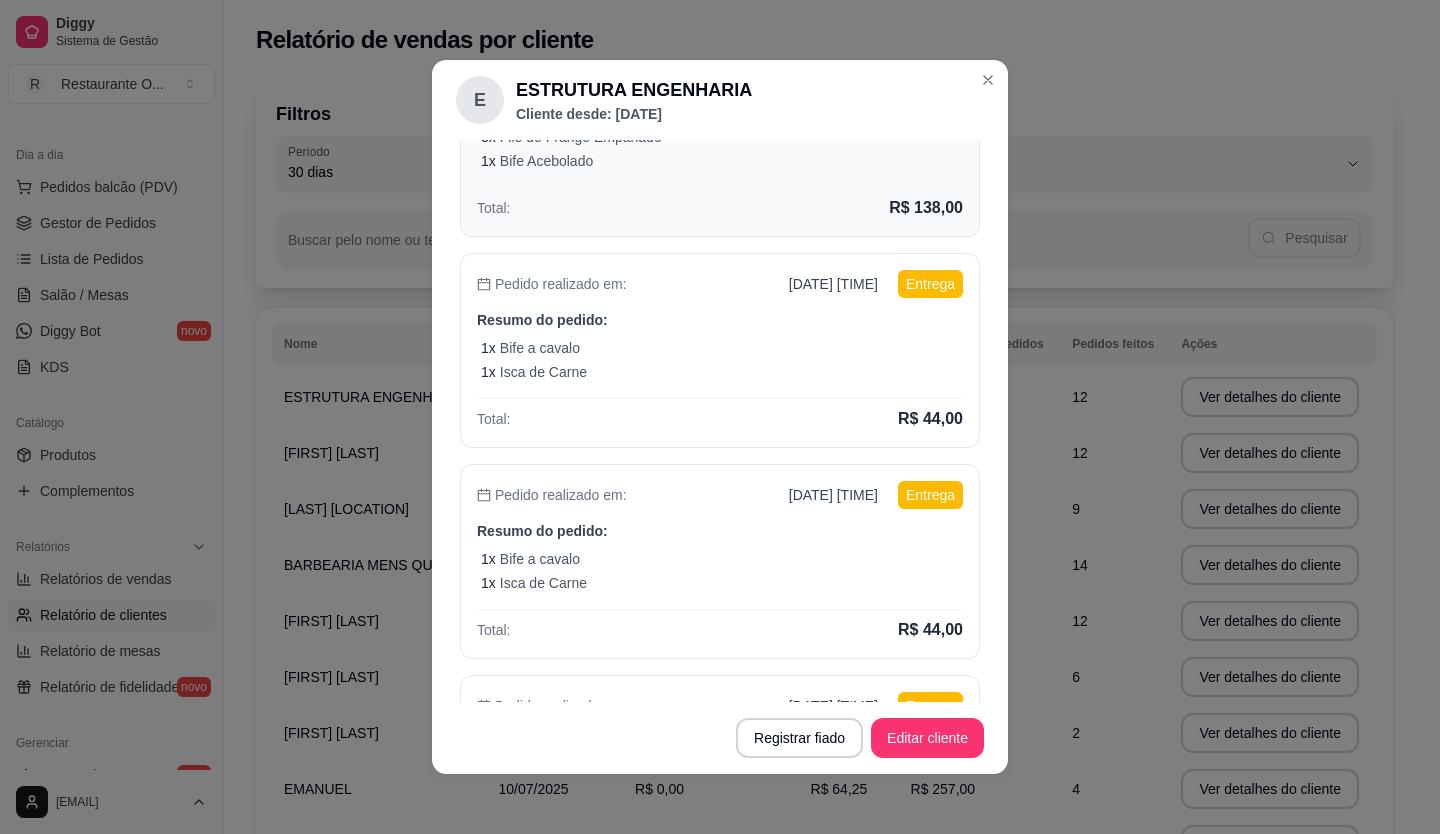 scroll, scrollTop: 600, scrollLeft: 0, axis: vertical 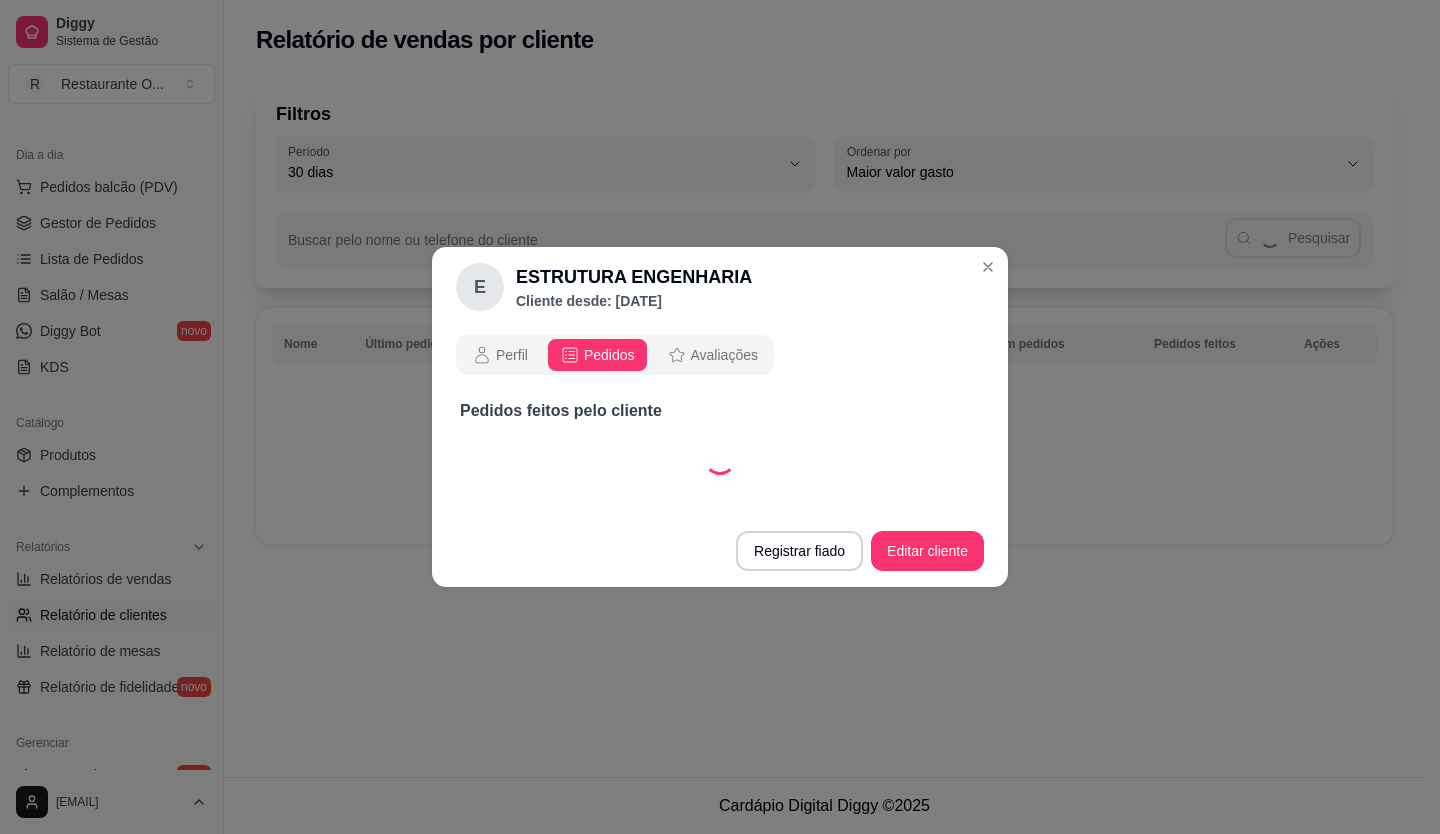 select on "30" 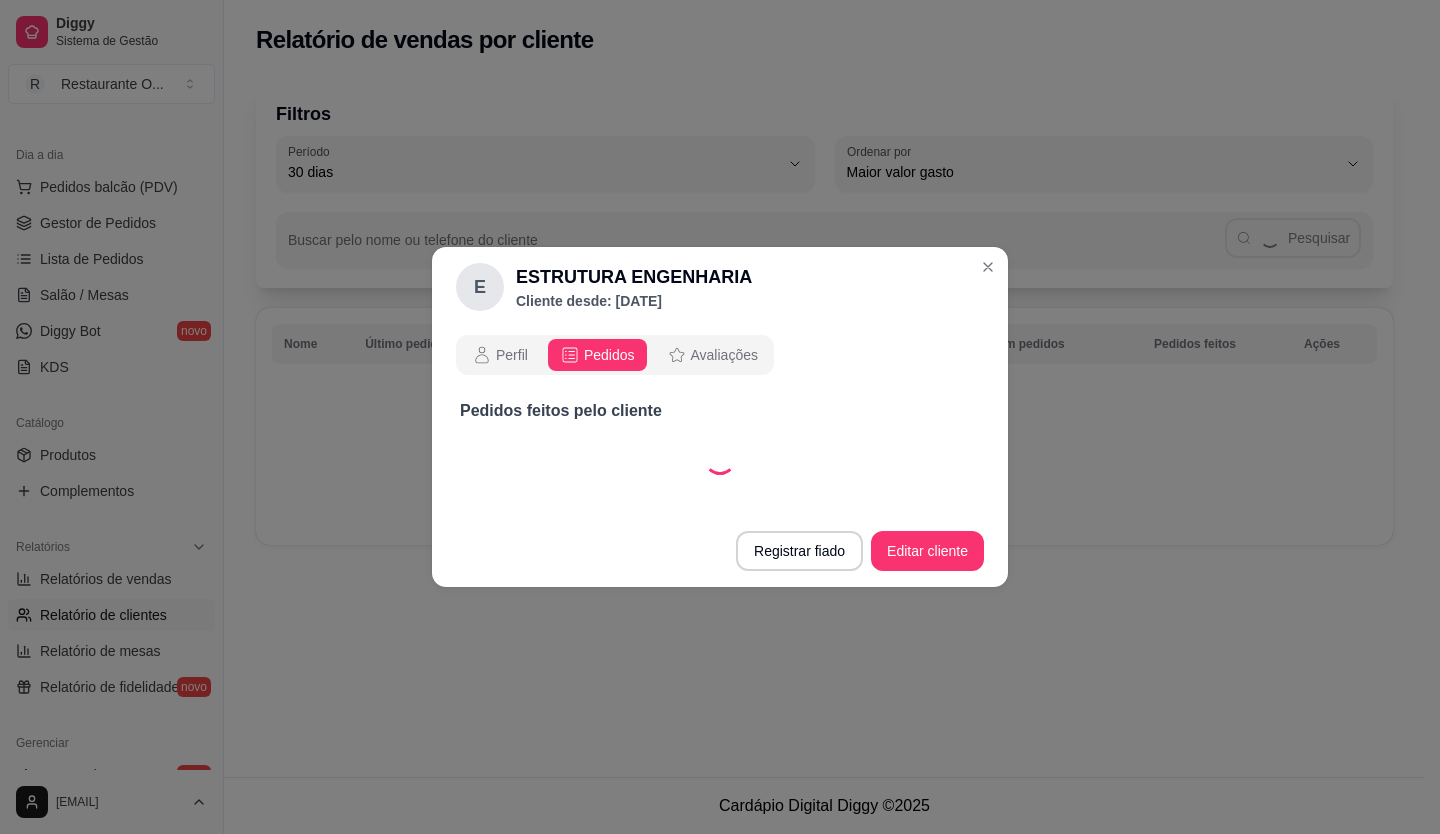 scroll, scrollTop: 0, scrollLeft: 0, axis: both 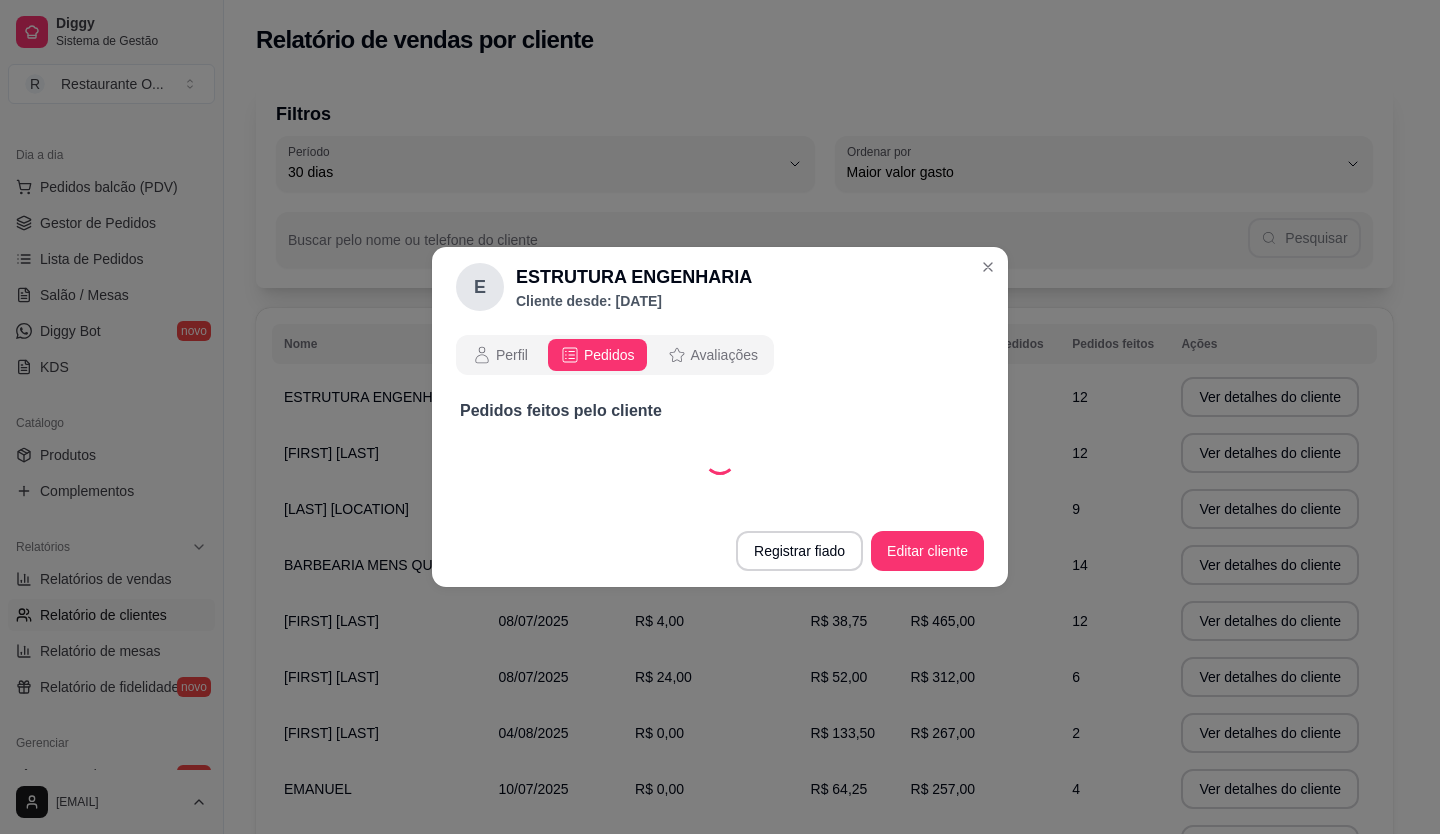 select on "30" 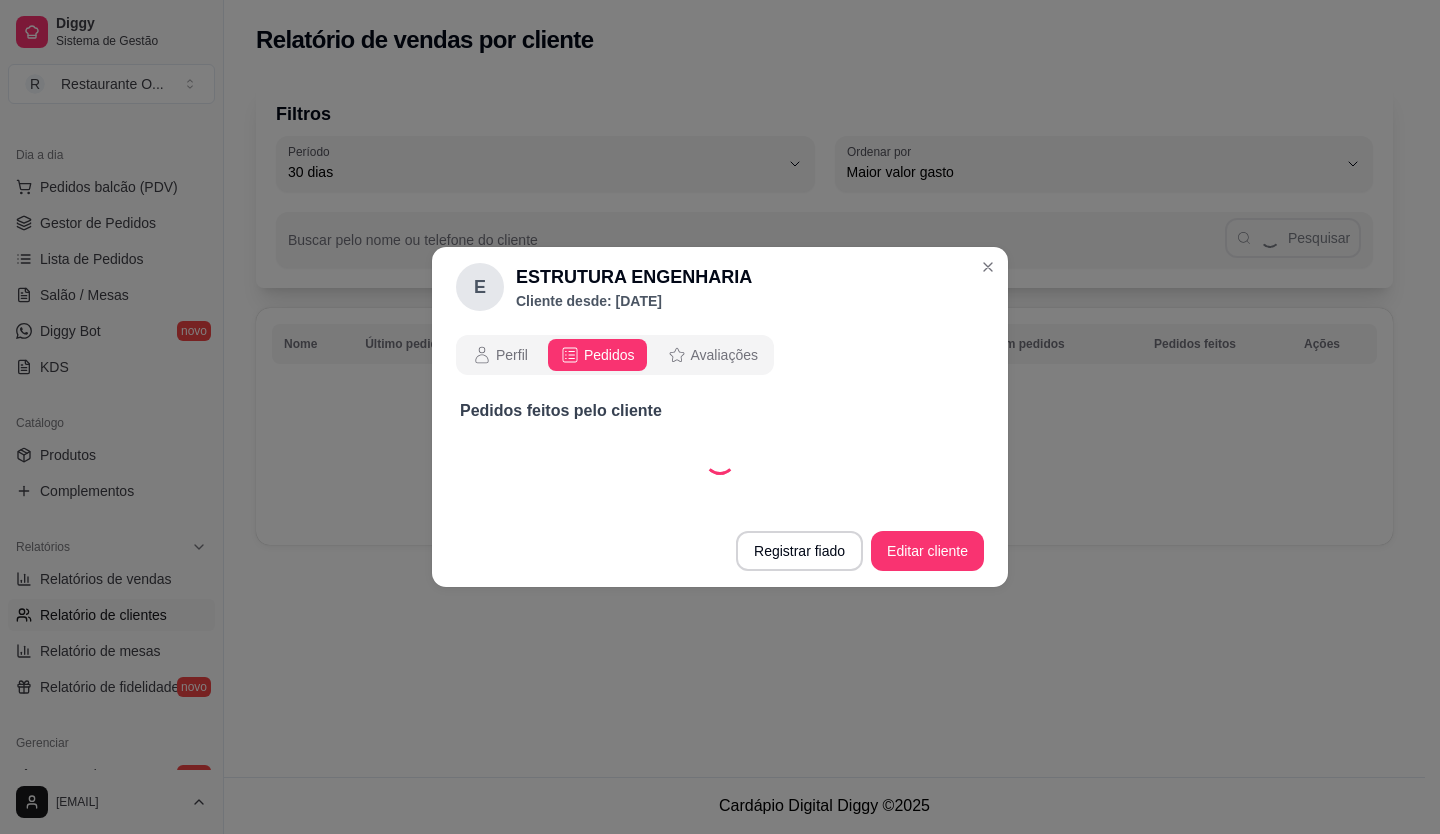 select on "30" 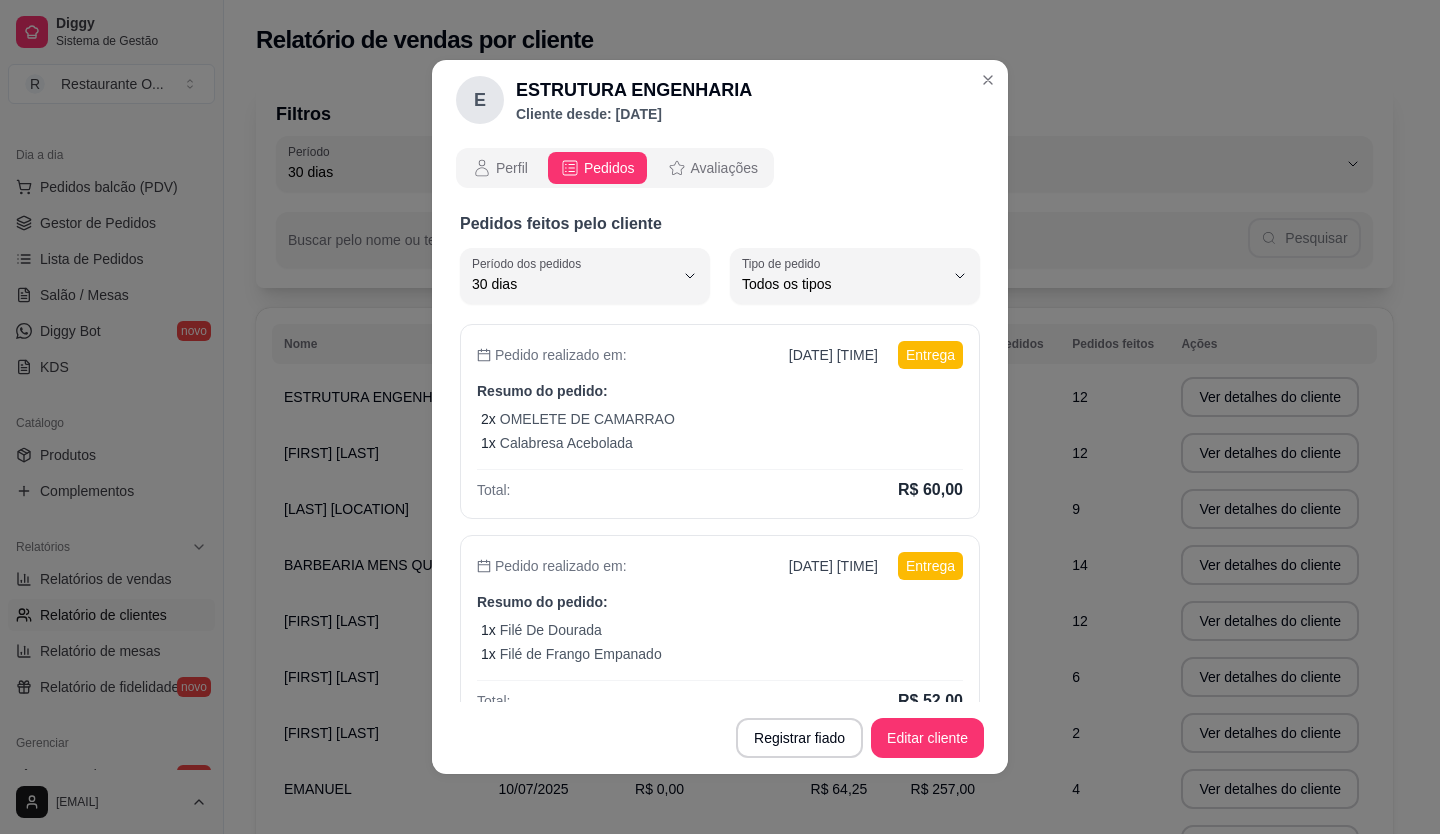scroll, scrollTop: 96, scrollLeft: 0, axis: vertical 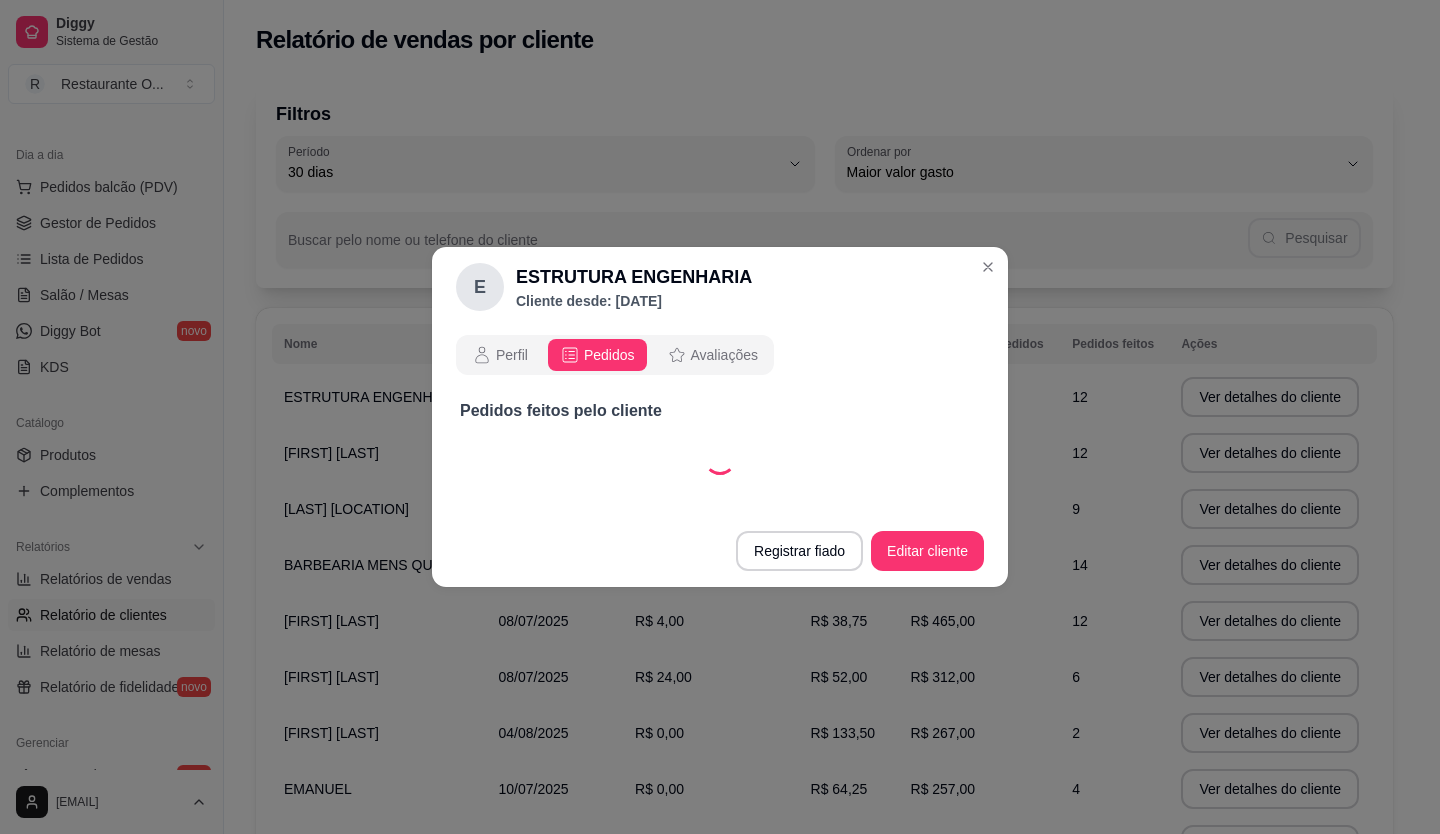 select on "30" 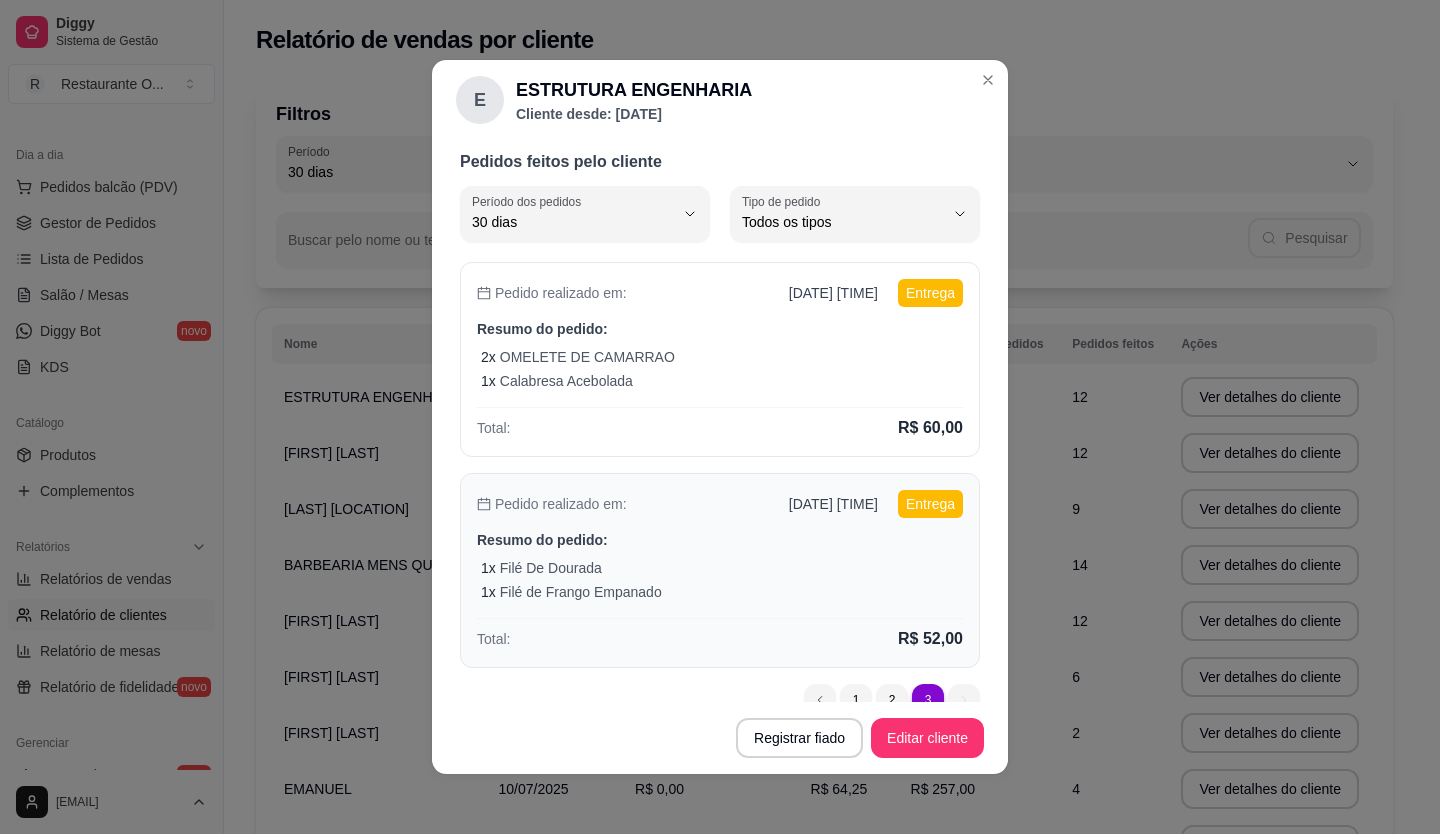 scroll, scrollTop: 96, scrollLeft: 0, axis: vertical 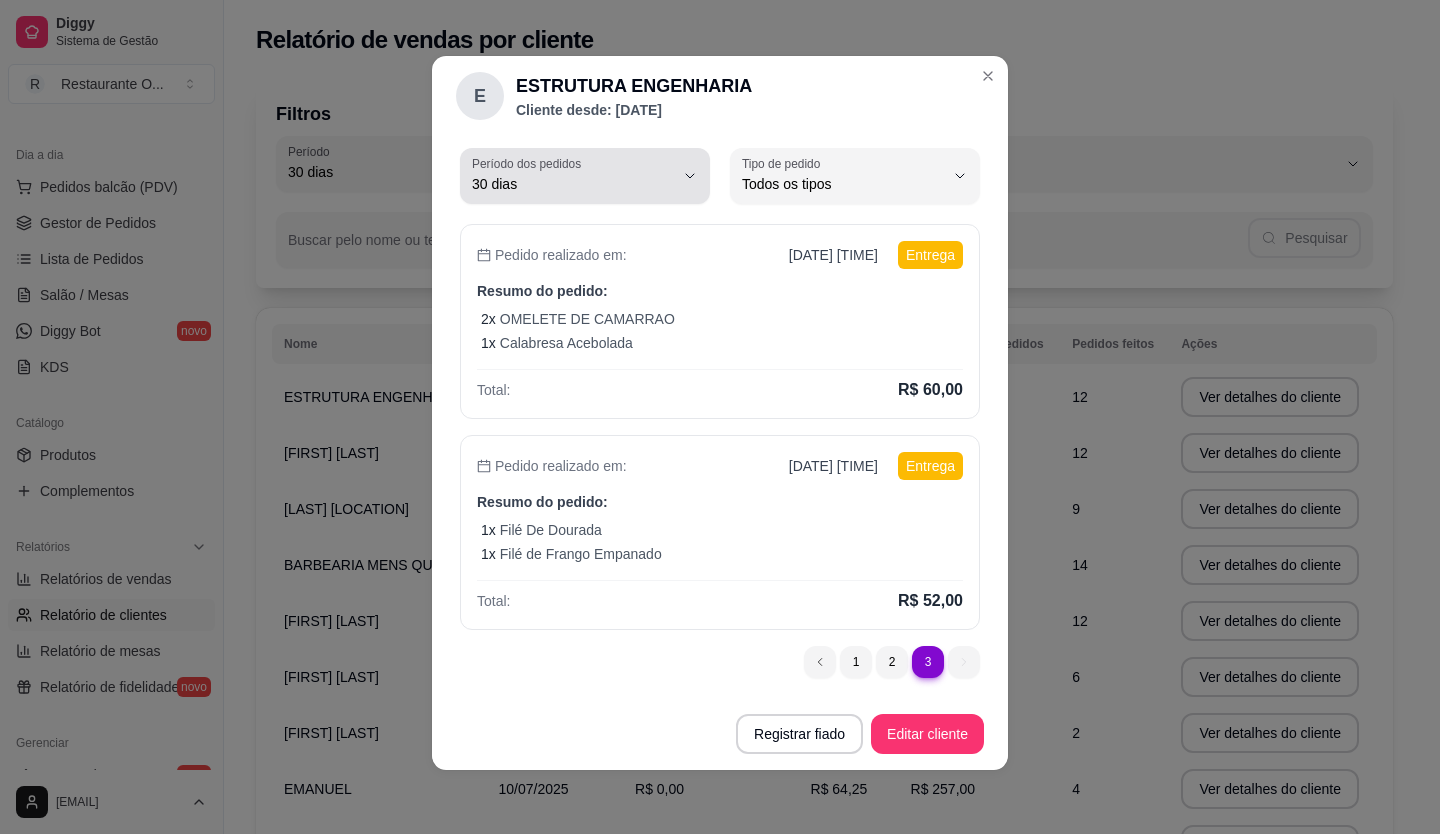 click on "Período dos pedidos 30 dias" at bounding box center [585, 176] 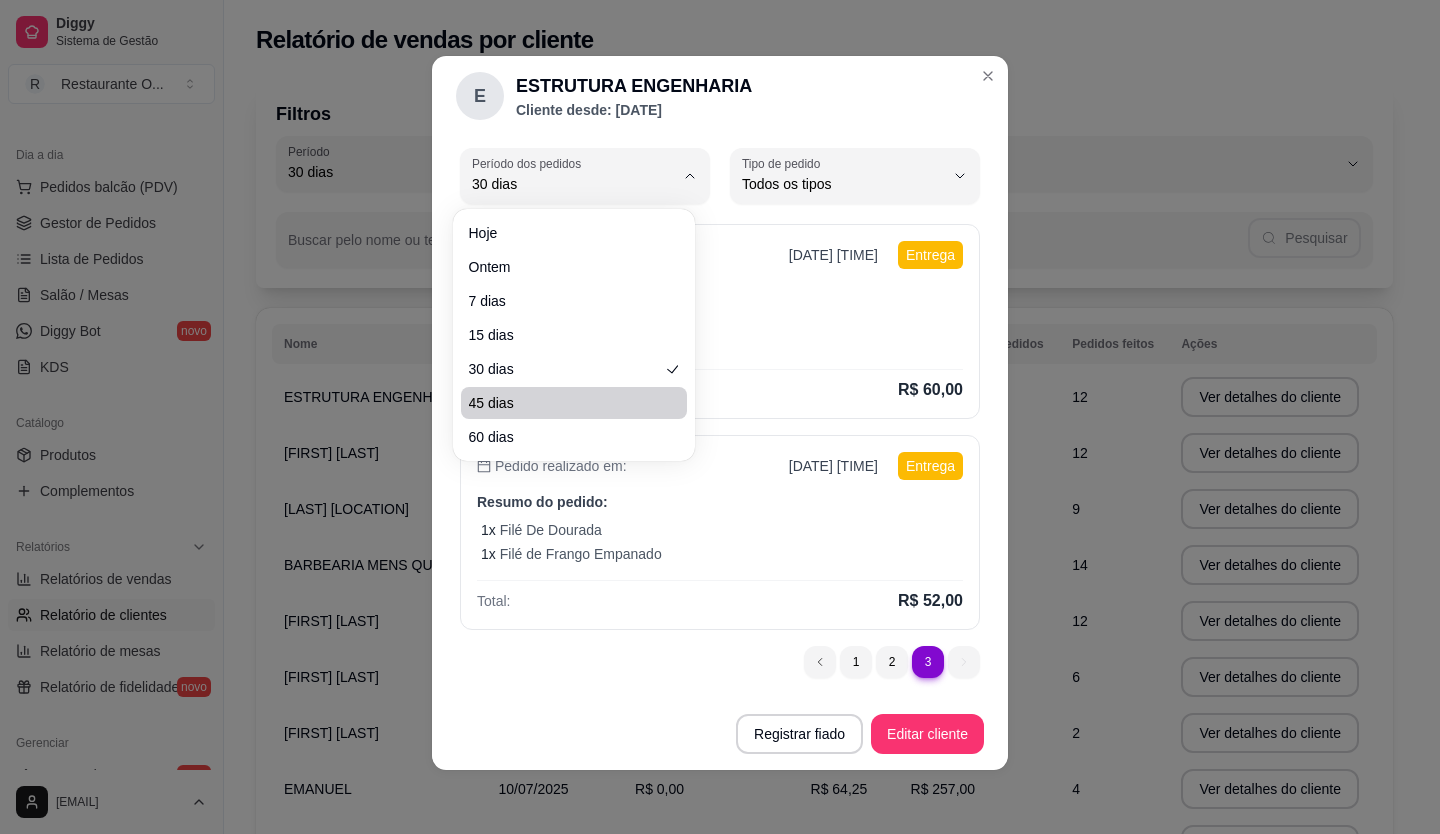 scroll, scrollTop: 0, scrollLeft: 0, axis: both 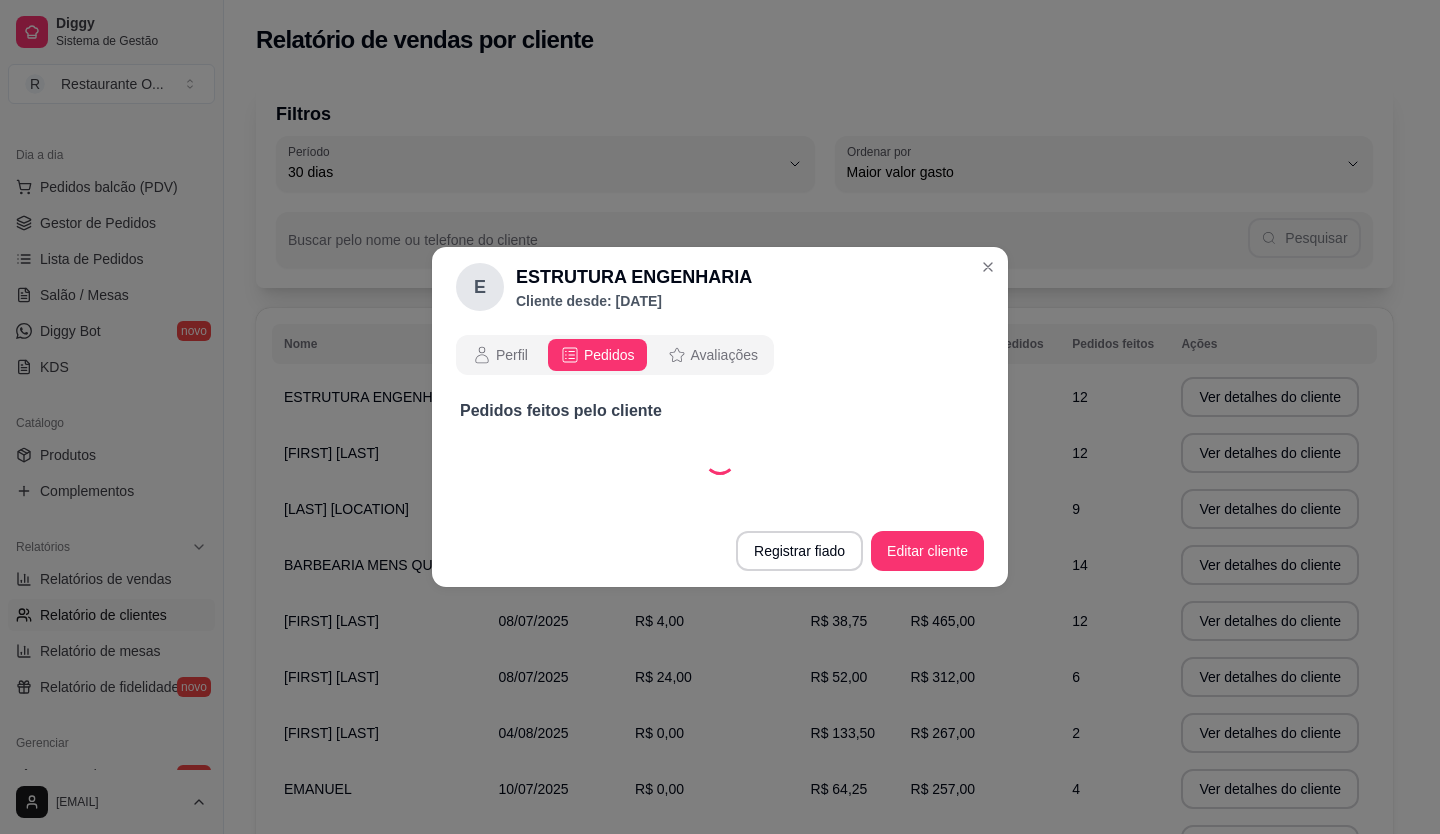 select on "45" 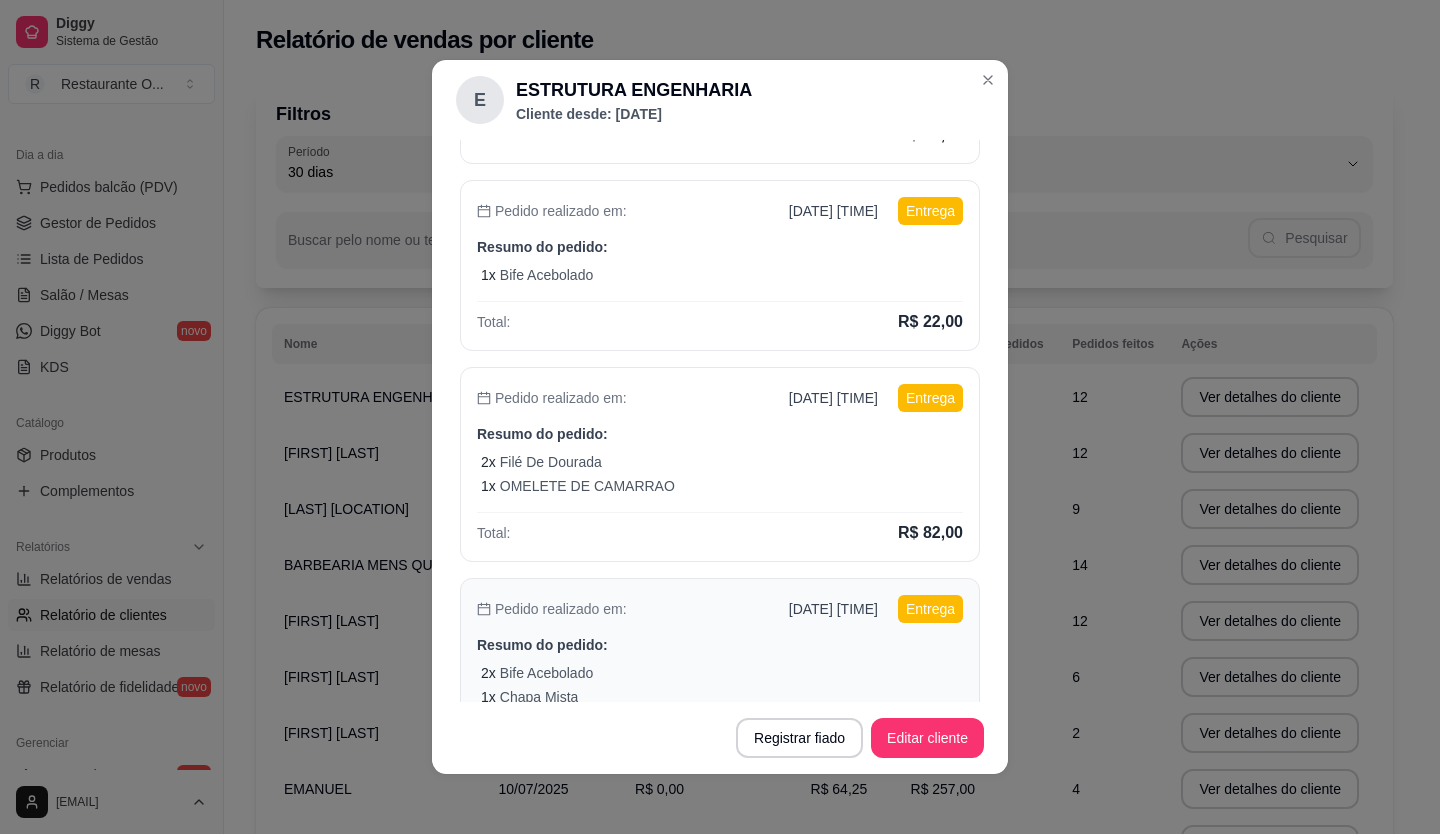 scroll, scrollTop: 681, scrollLeft: 0, axis: vertical 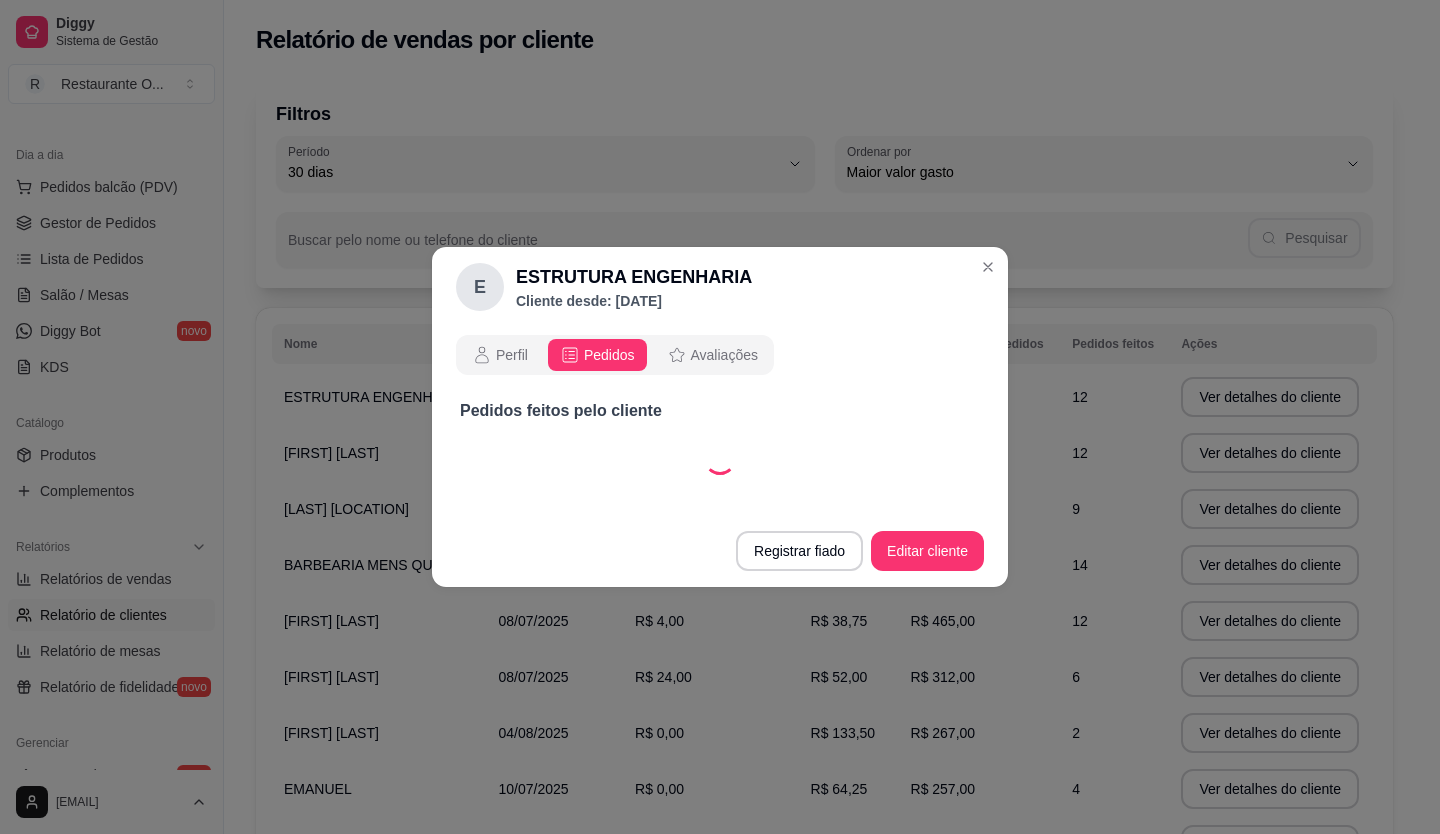 select on "45" 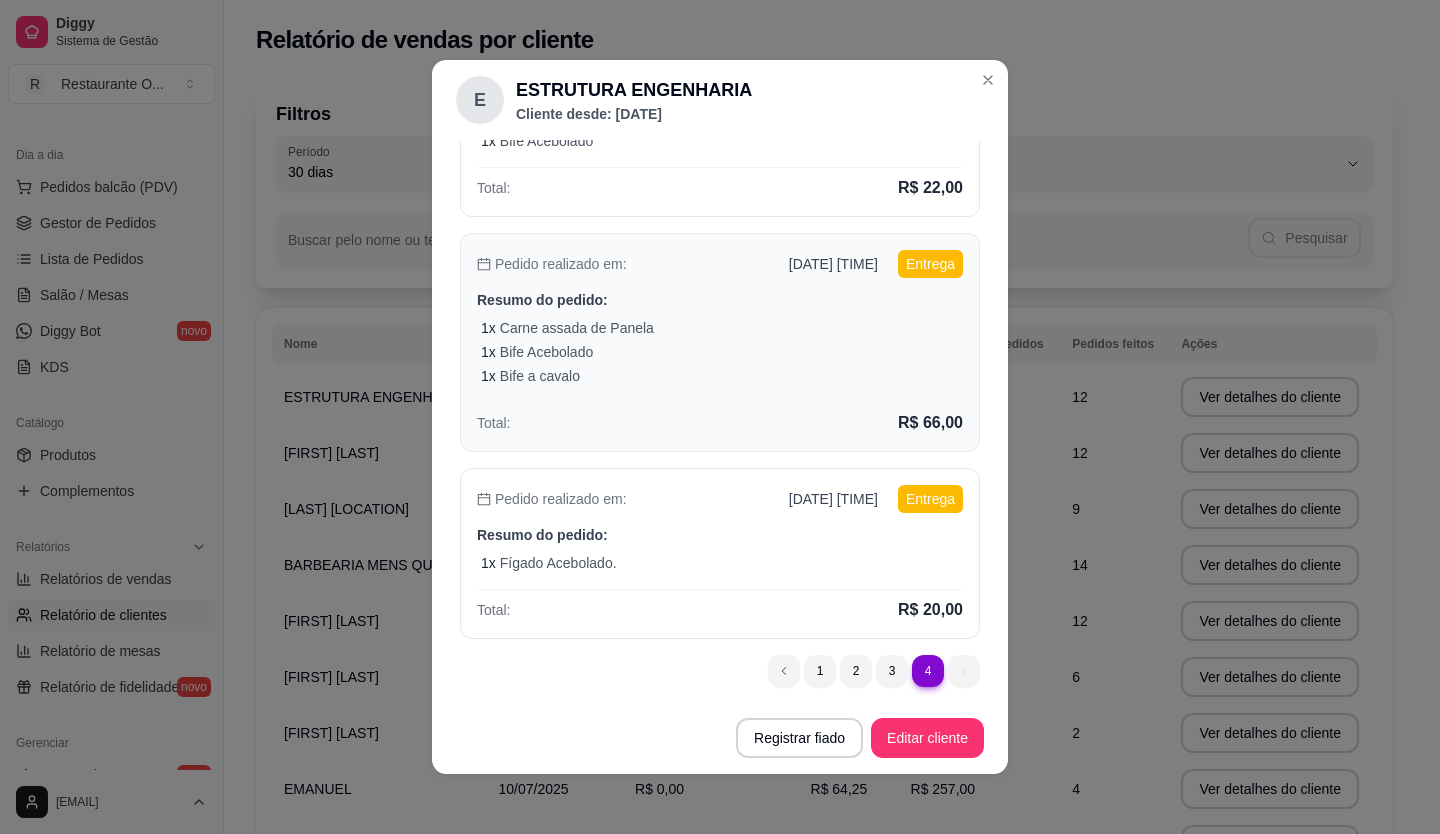 scroll, scrollTop: 470, scrollLeft: 0, axis: vertical 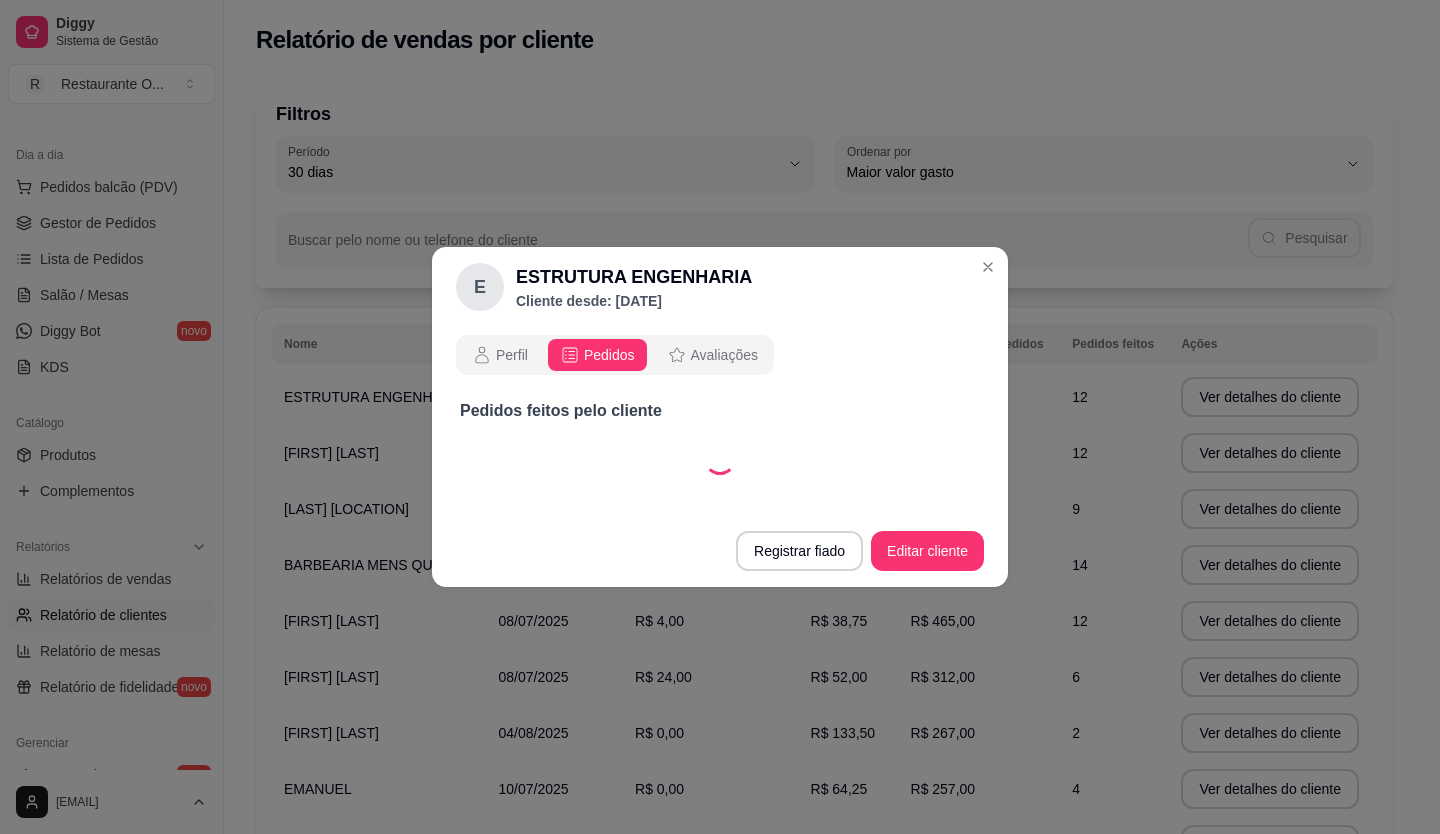 select on "45" 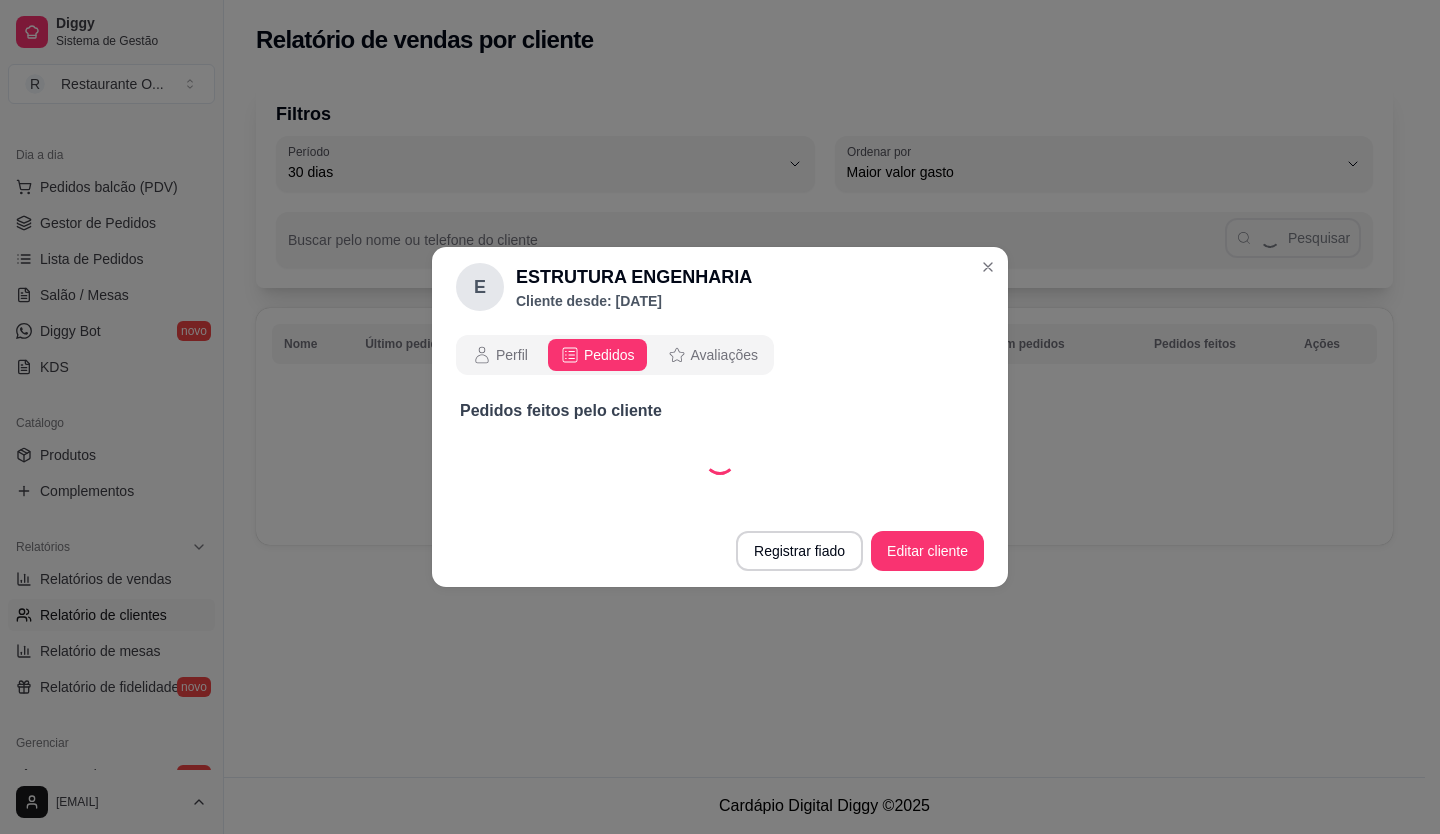 scroll, scrollTop: 0, scrollLeft: 0, axis: both 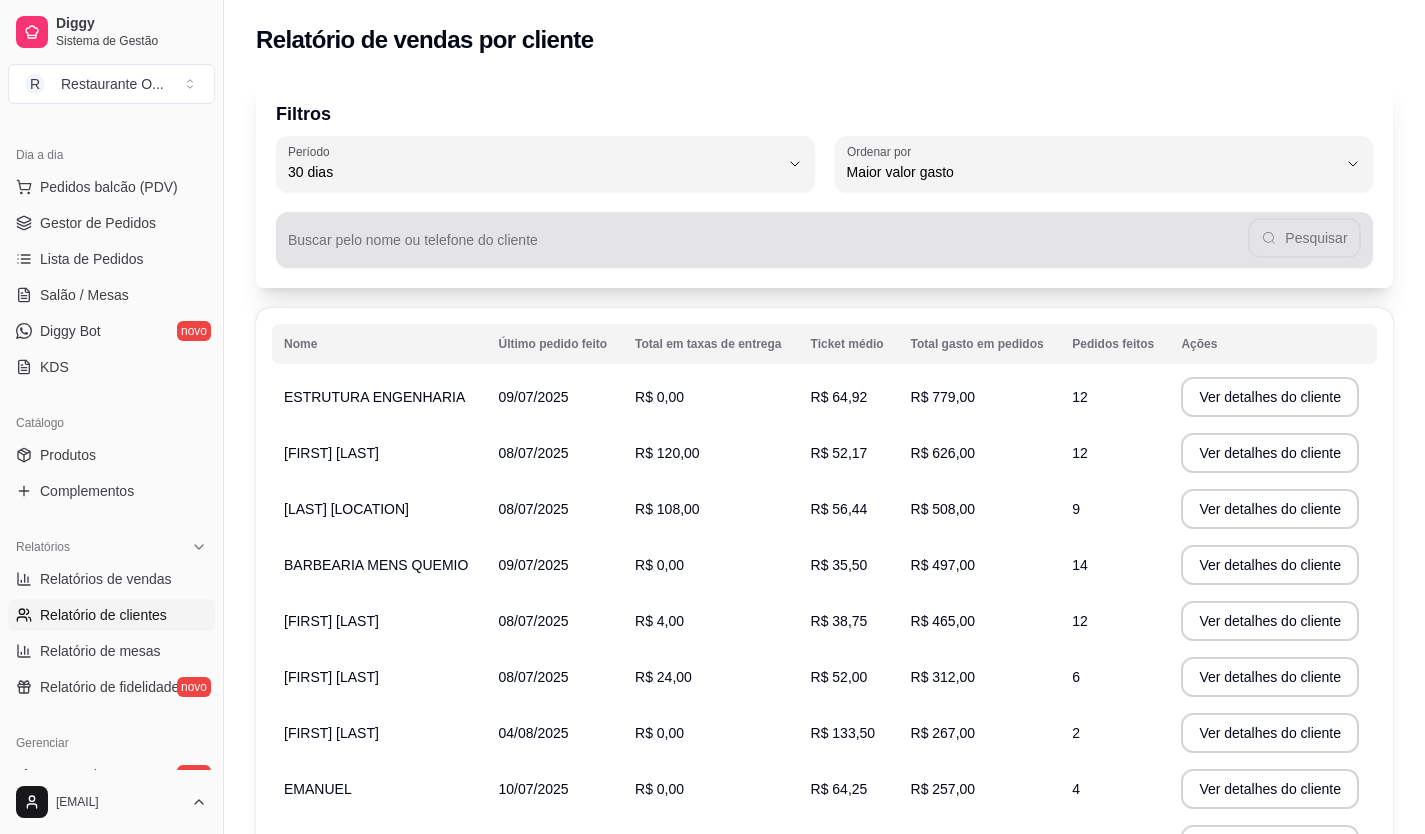 click on "Pesquisar" at bounding box center [824, 240] 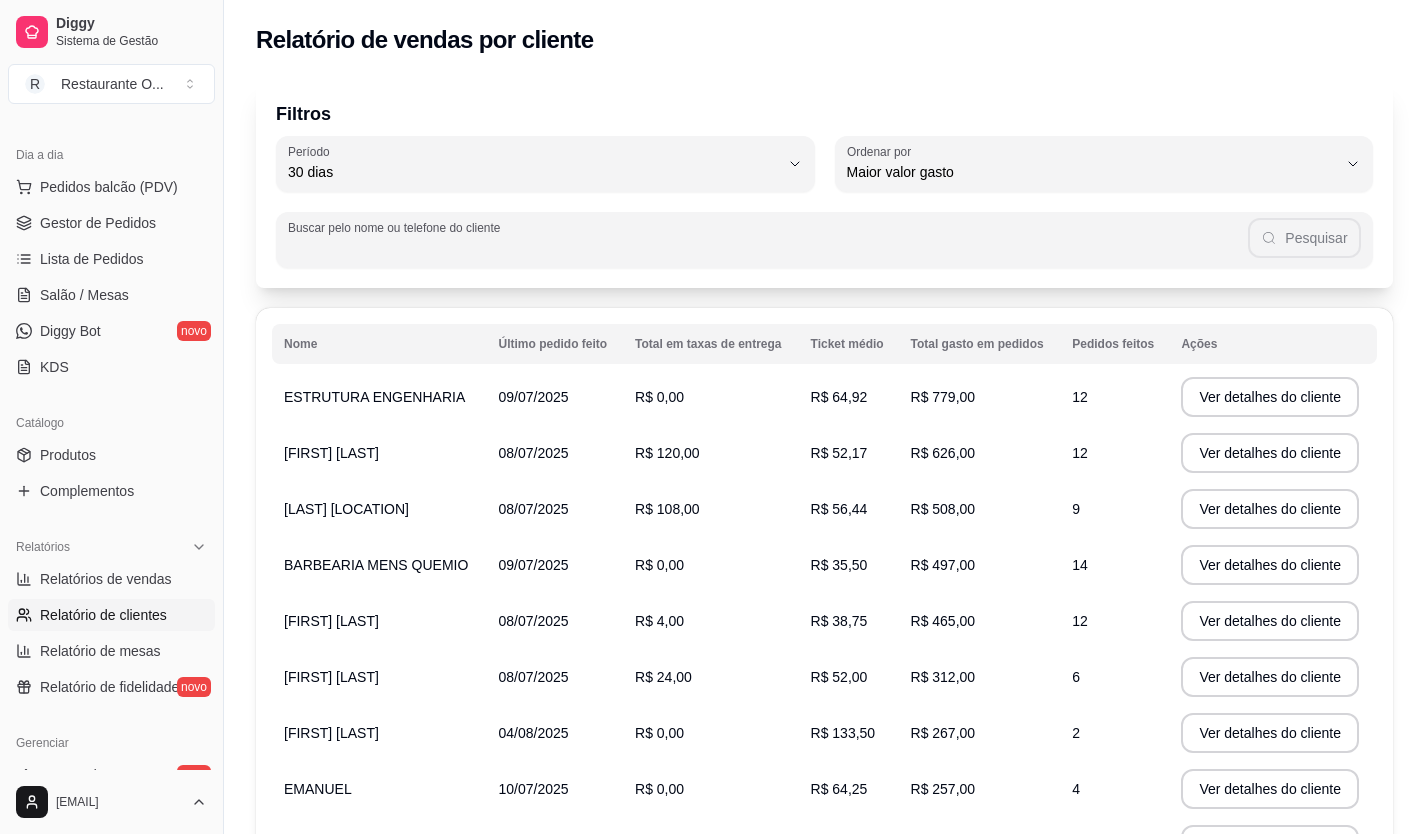 type on "," 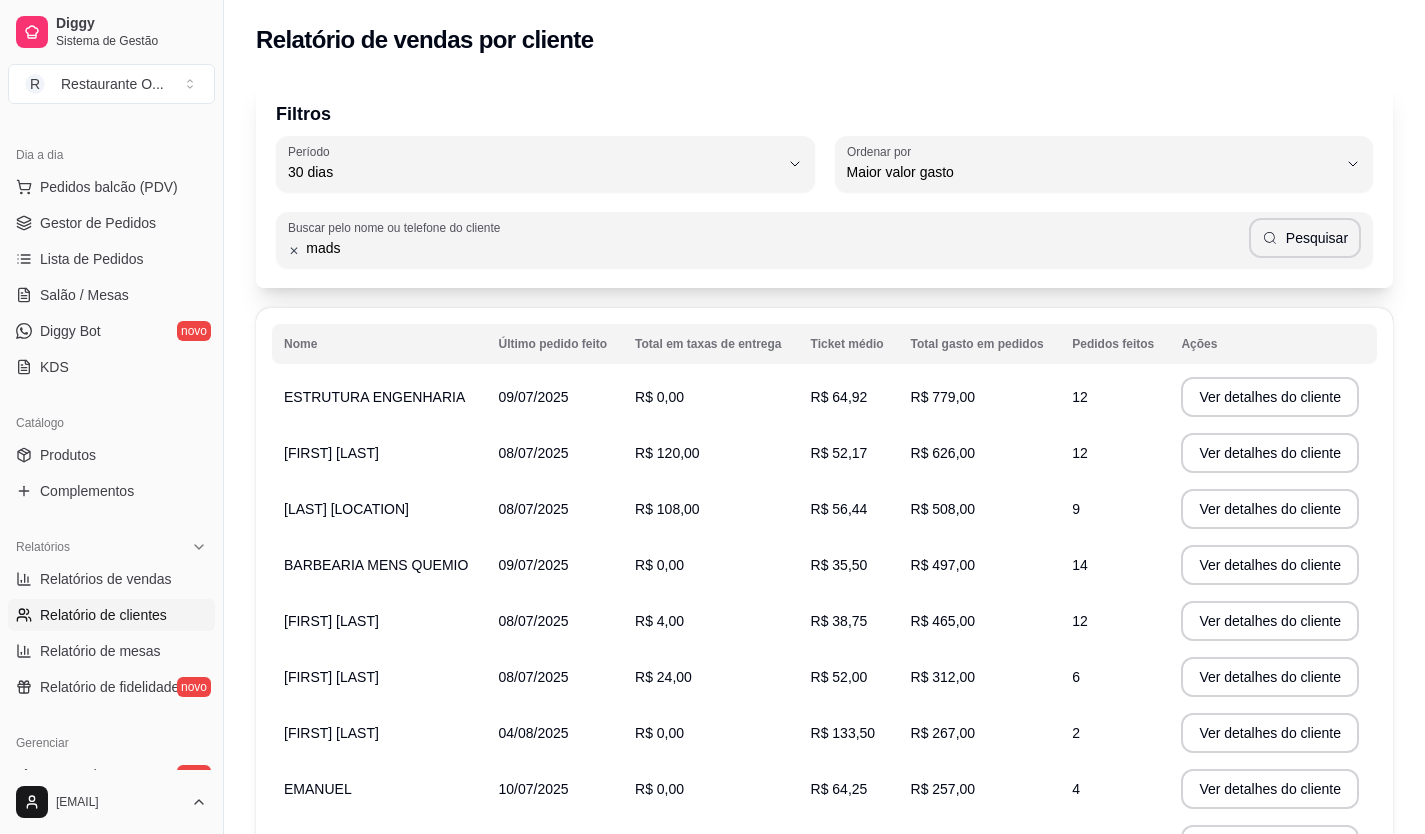 type on "mads" 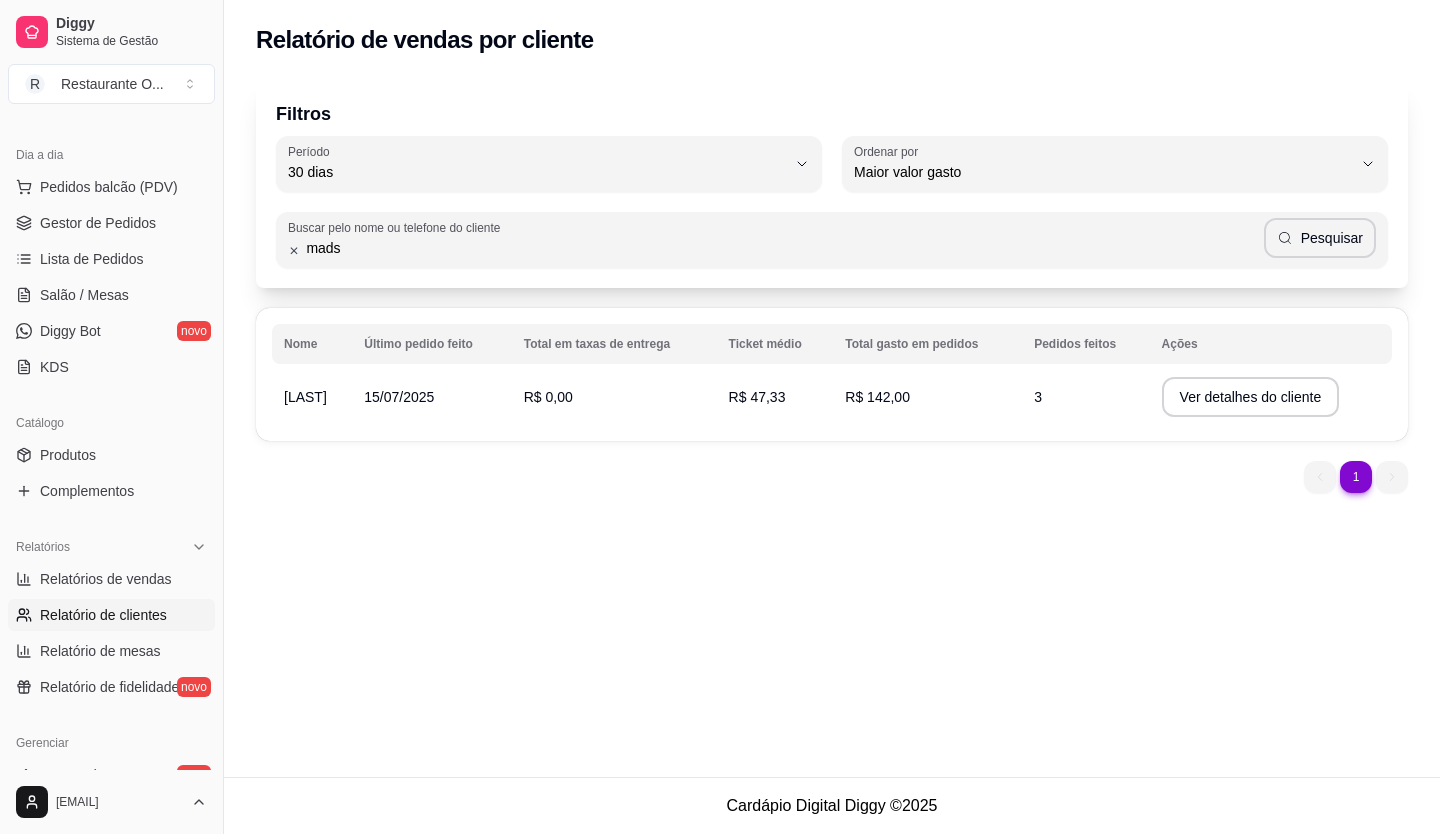 click on "15/07/2025" at bounding box center (399, 397) 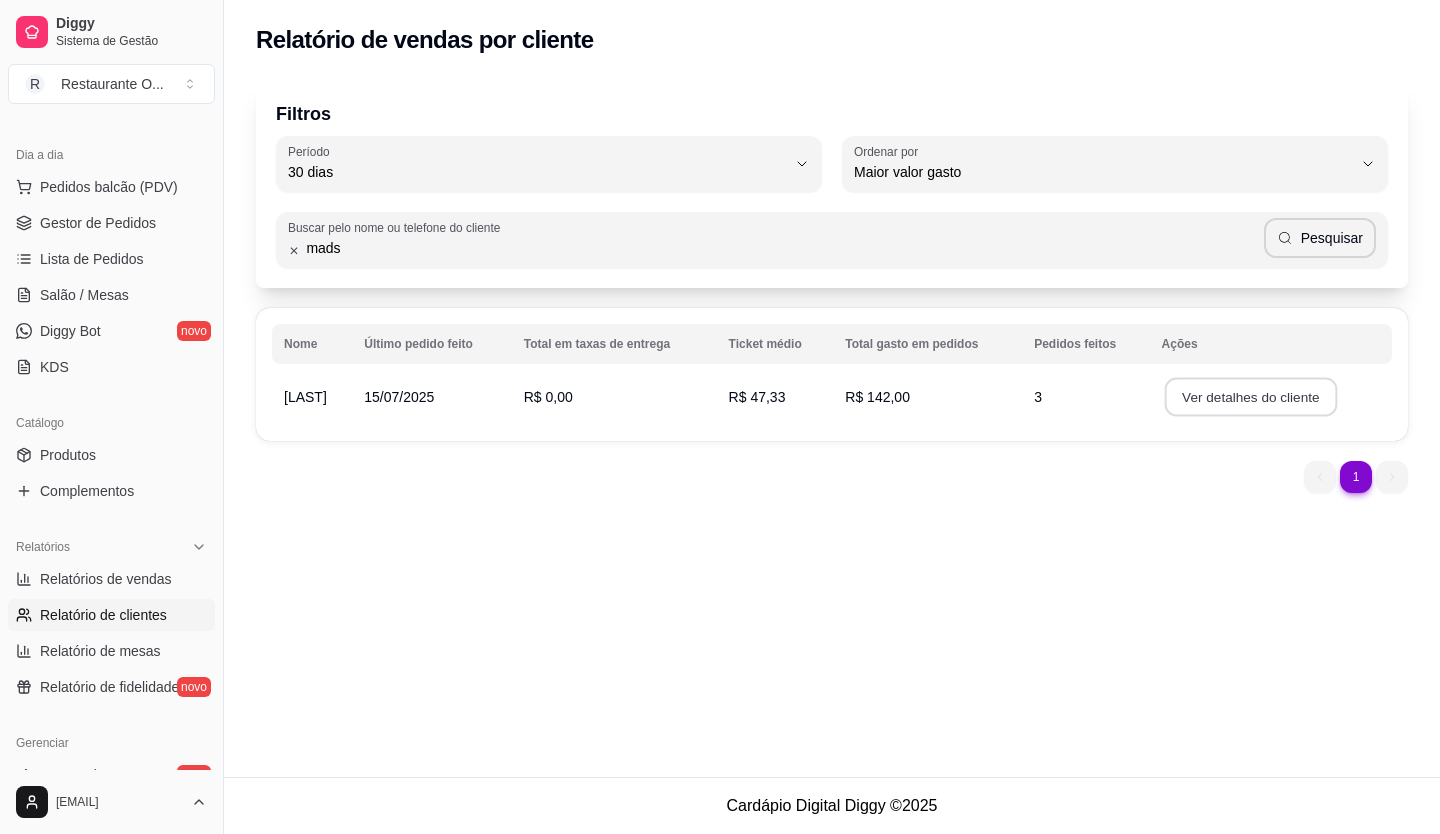 click on "Ver detalhes do cliente" at bounding box center [1250, 397] 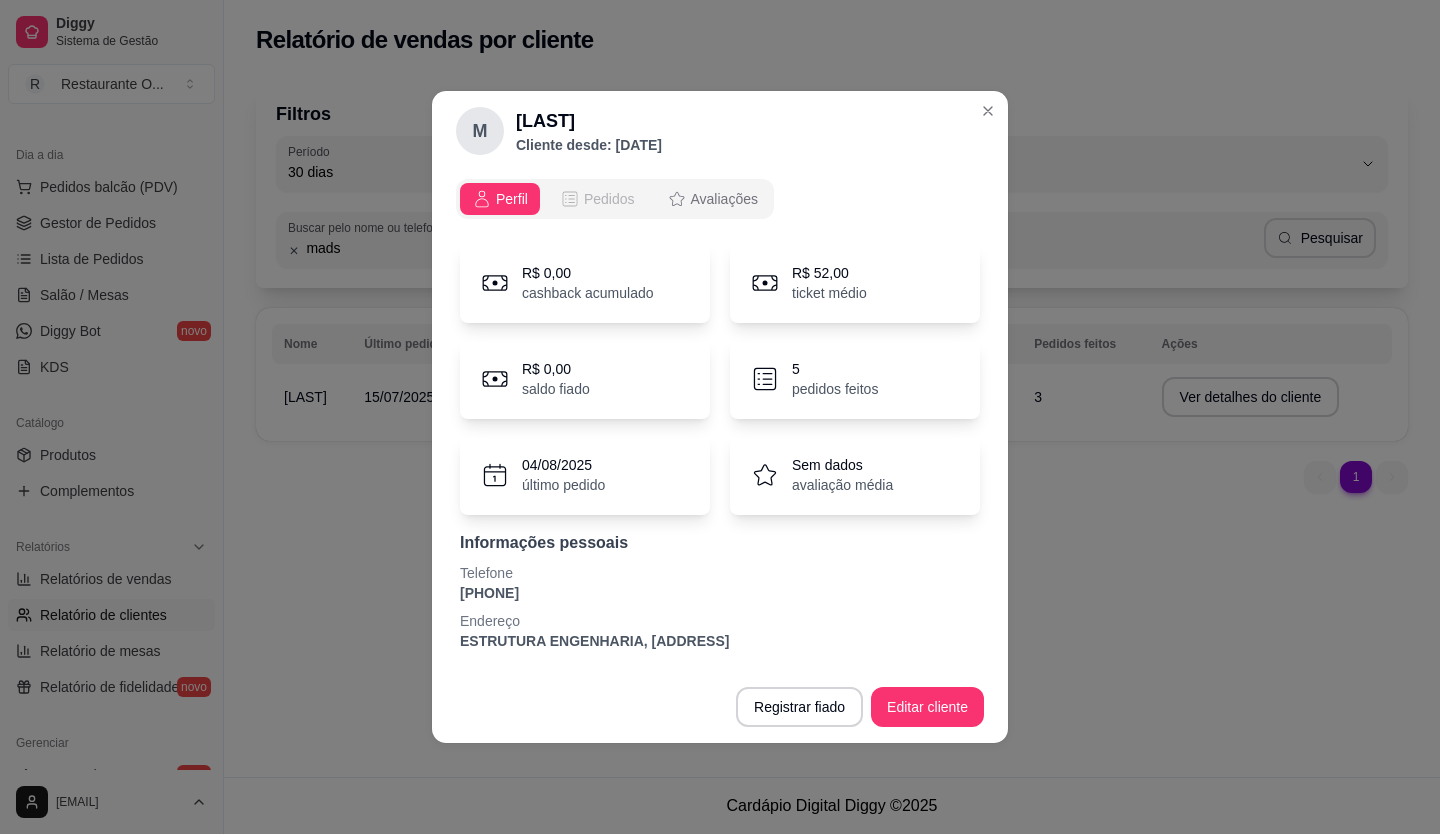 click on "Pedidos" at bounding box center (609, 199) 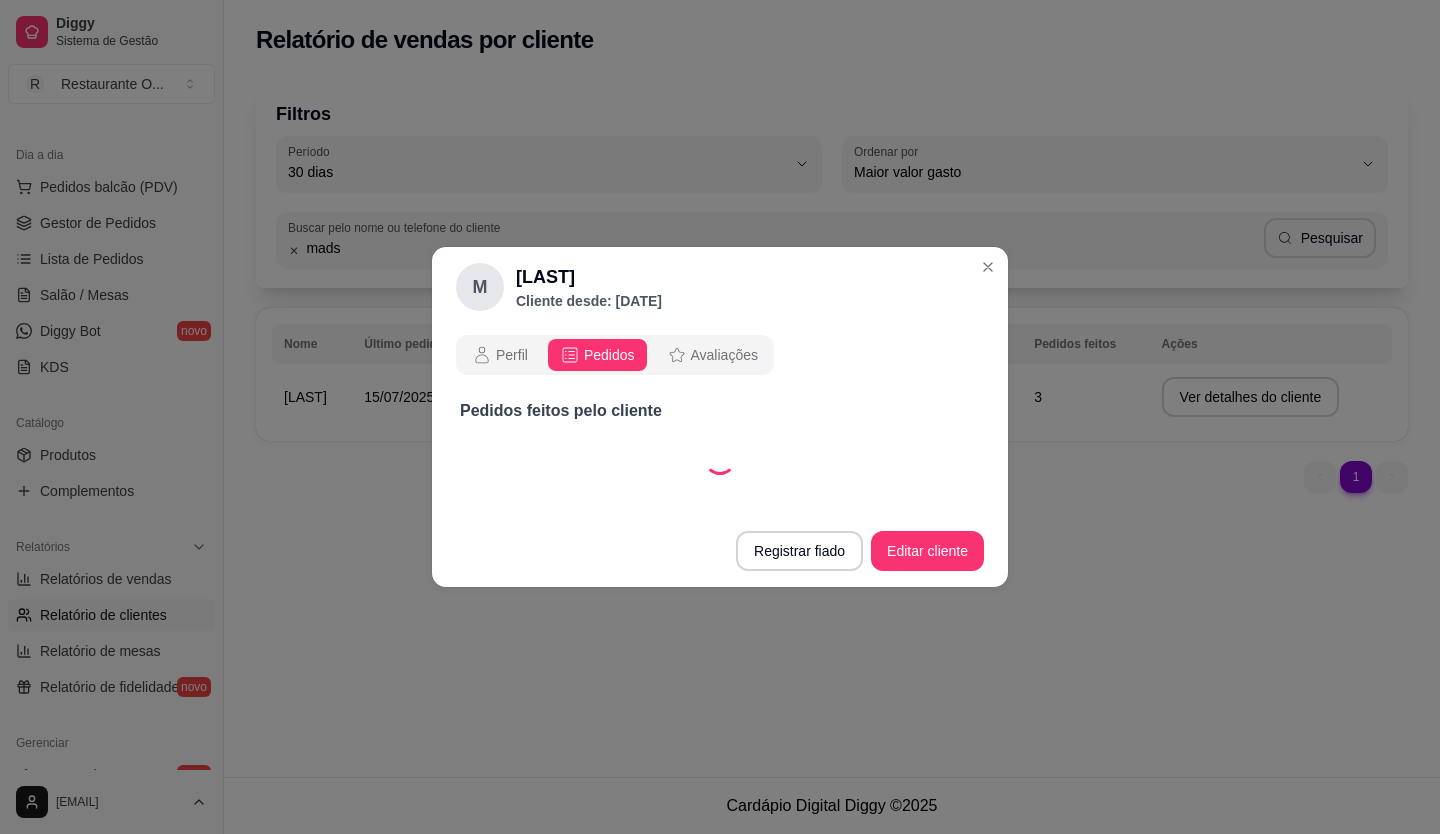 select on "30" 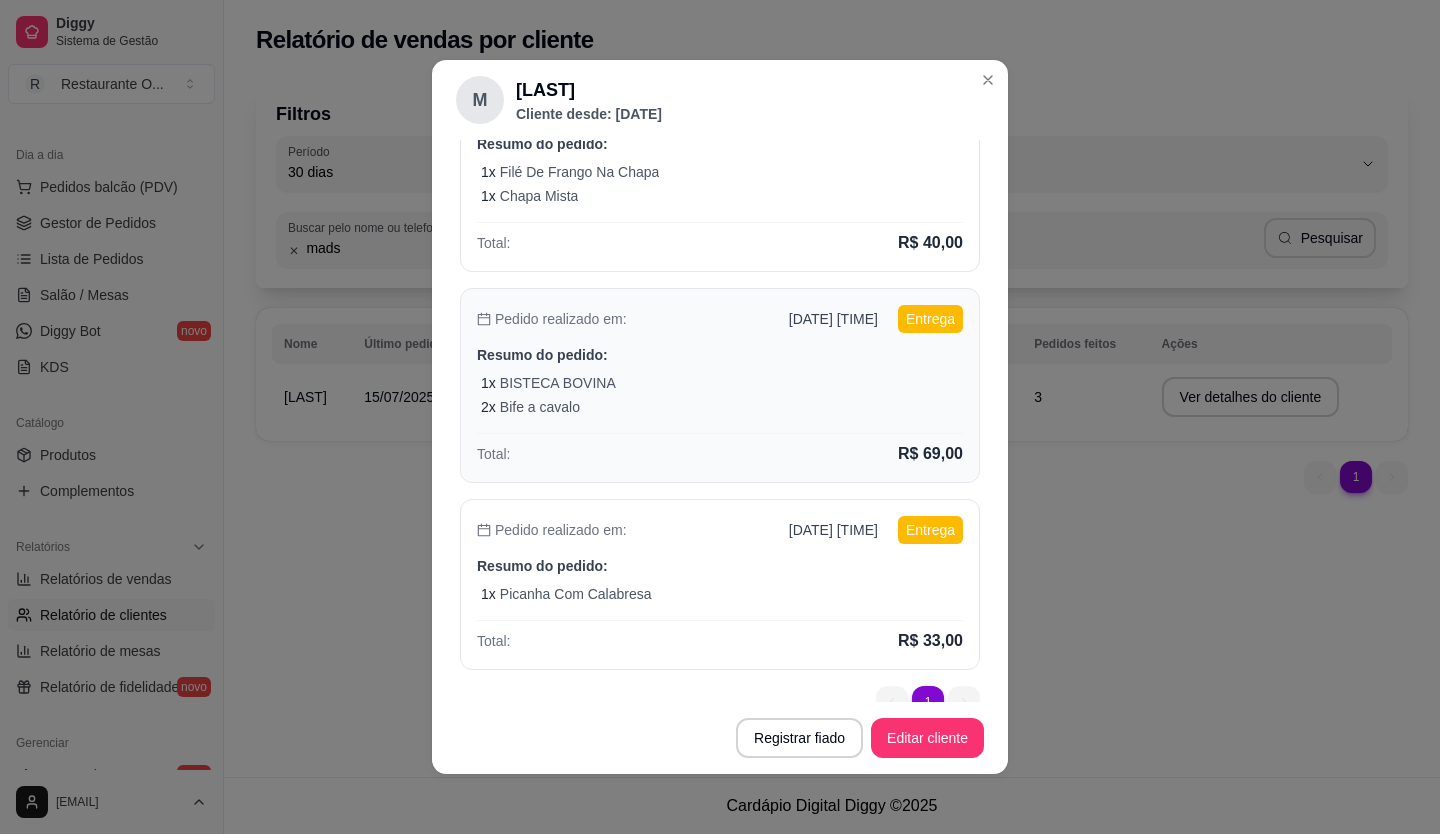scroll, scrollTop: 283, scrollLeft: 0, axis: vertical 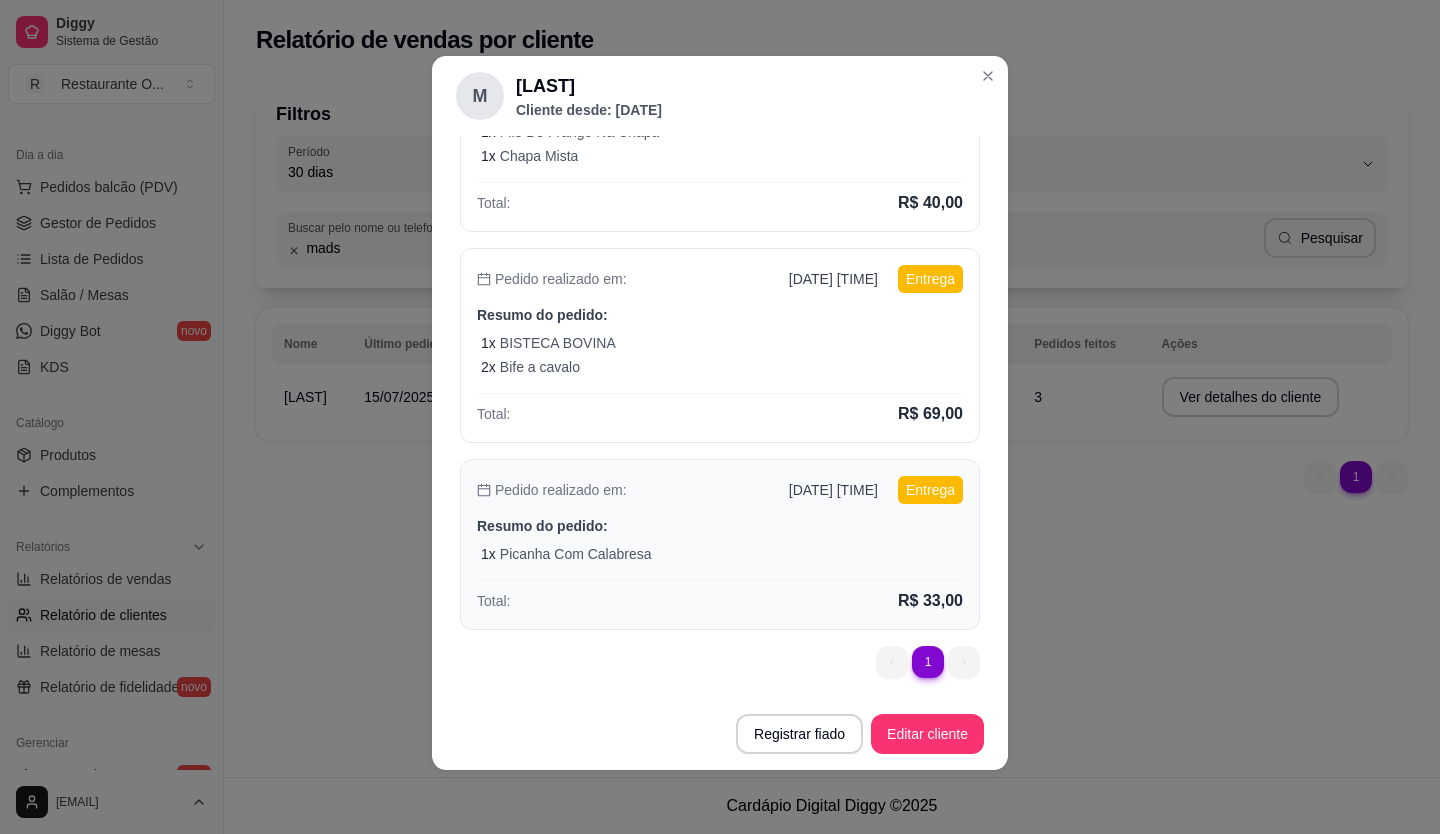 type 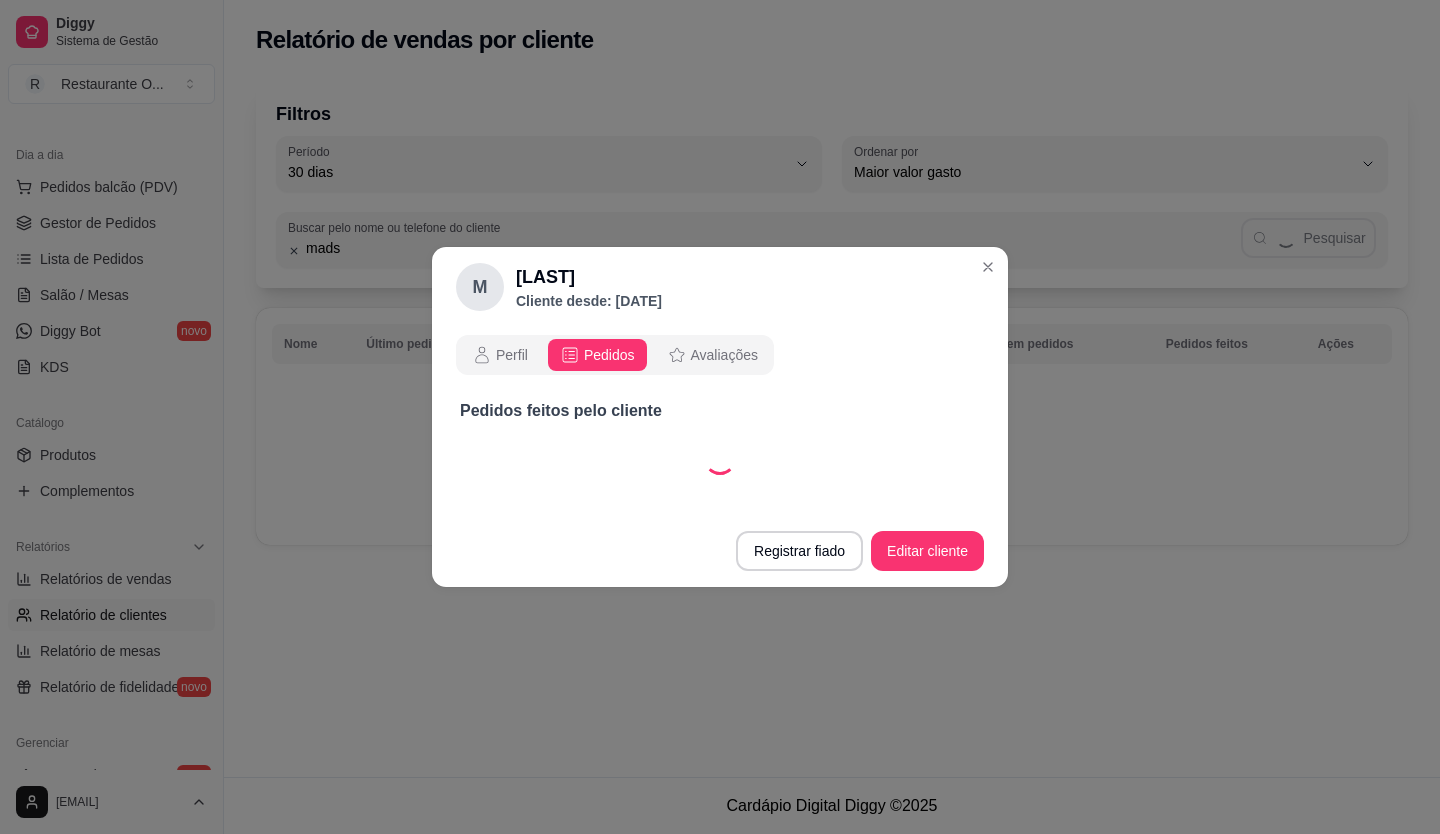 scroll, scrollTop: 0, scrollLeft: 0, axis: both 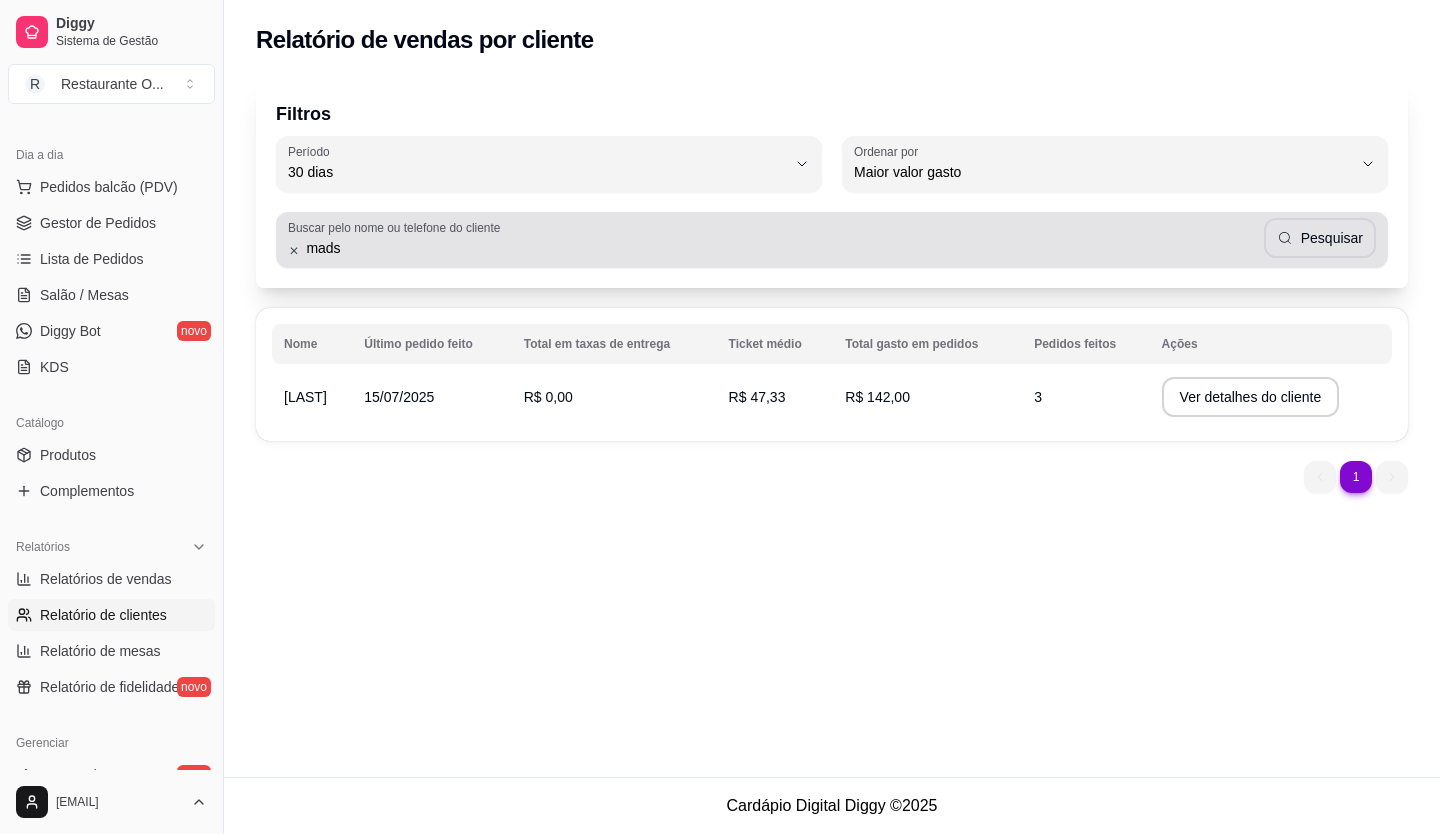 click 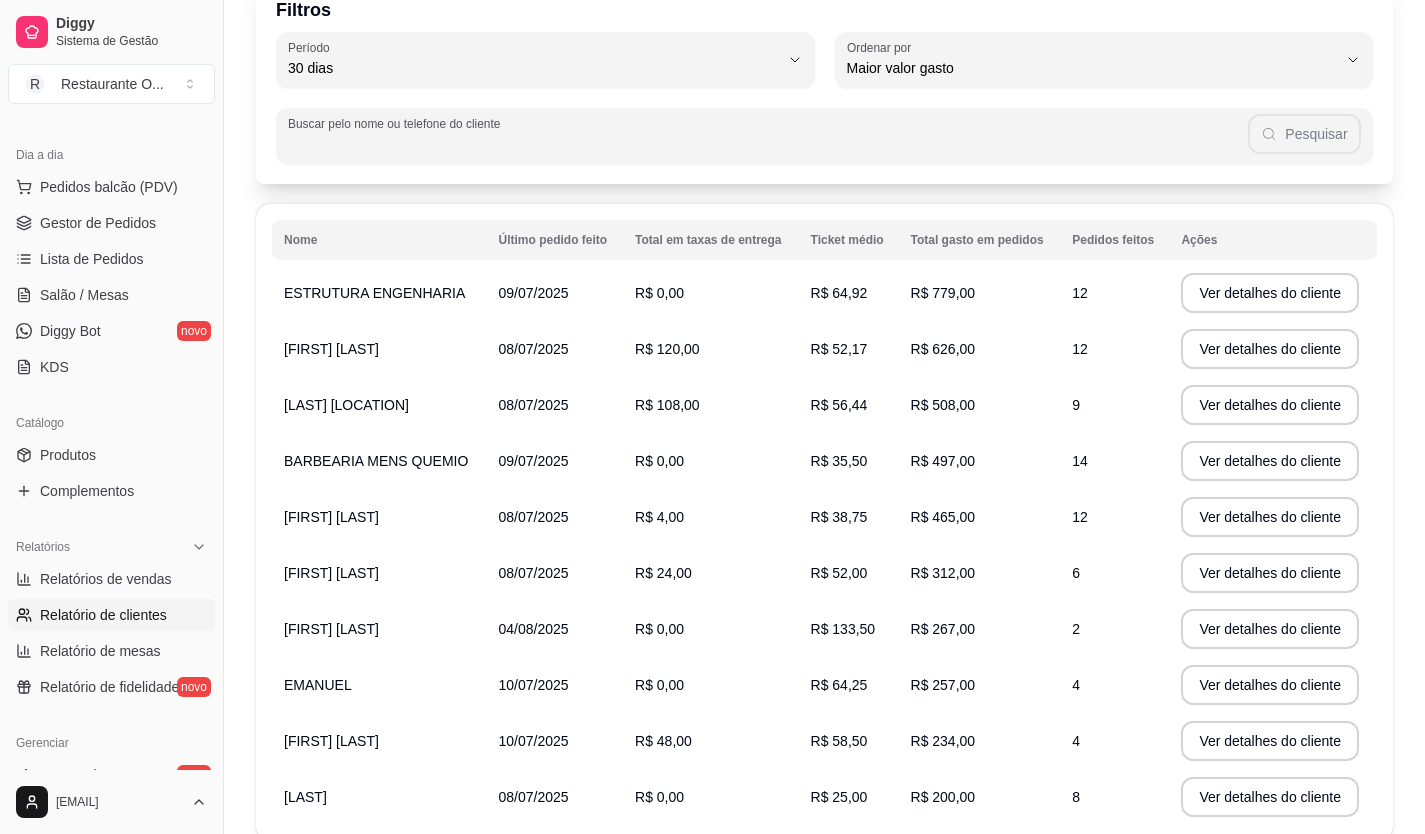 scroll, scrollTop: 144, scrollLeft: 0, axis: vertical 